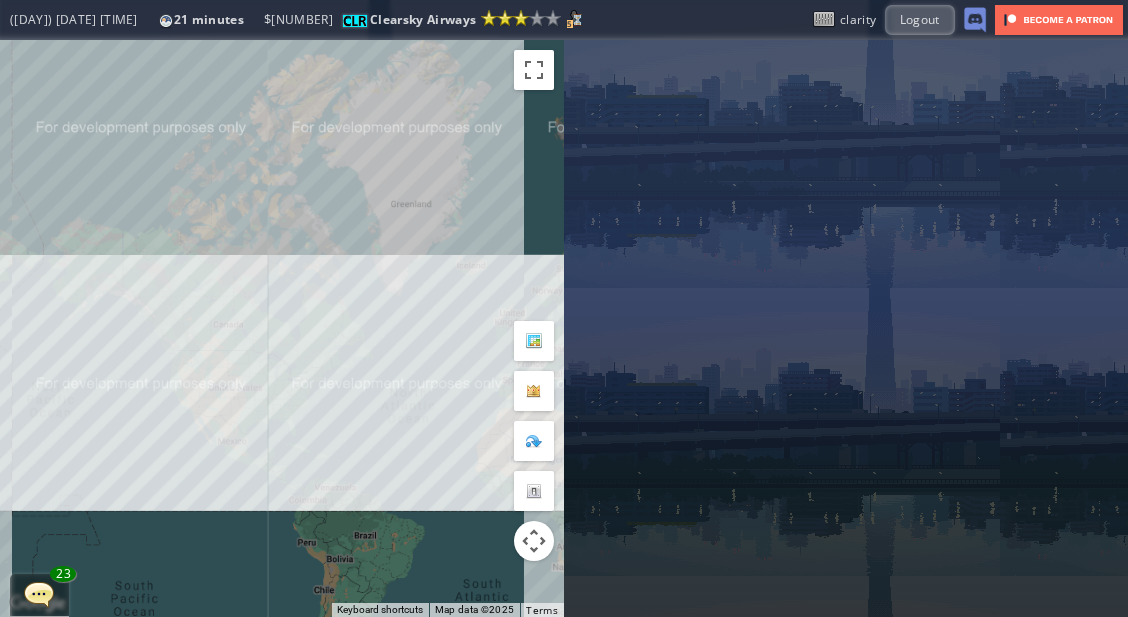 scroll, scrollTop: 0, scrollLeft: 0, axis: both 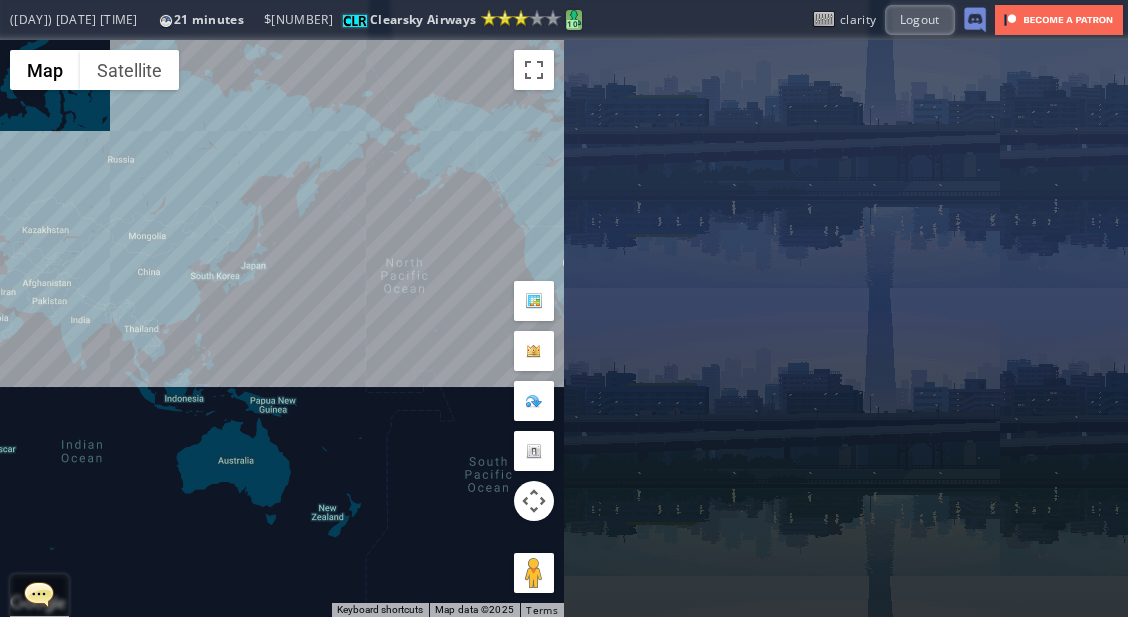 click at bounding box center (574, 18) 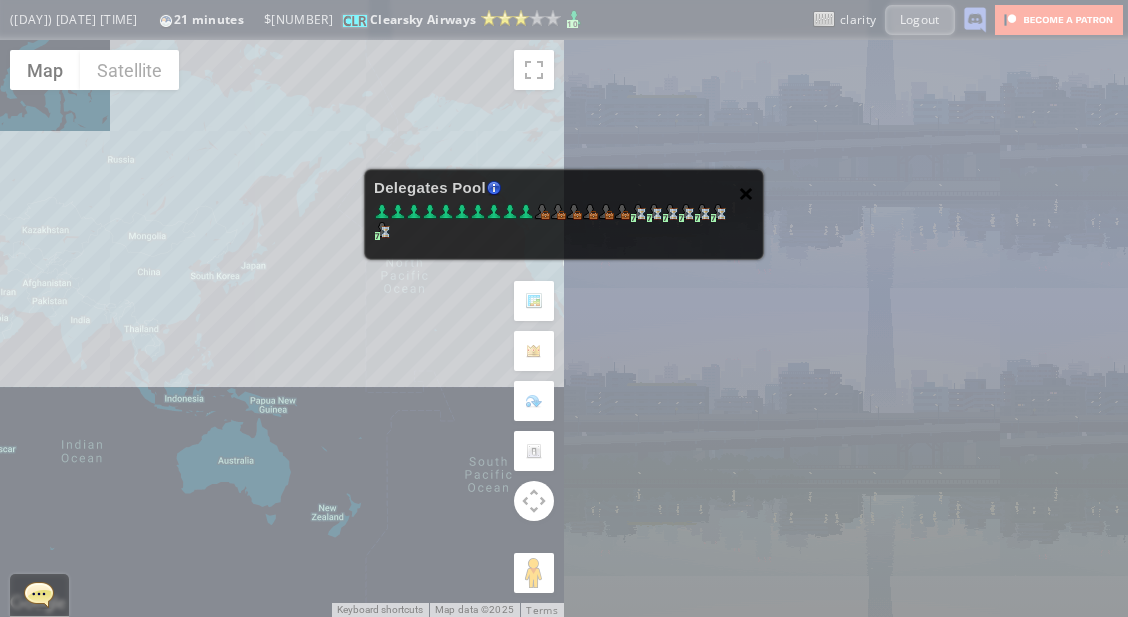 click on "×" at bounding box center [746, 193] 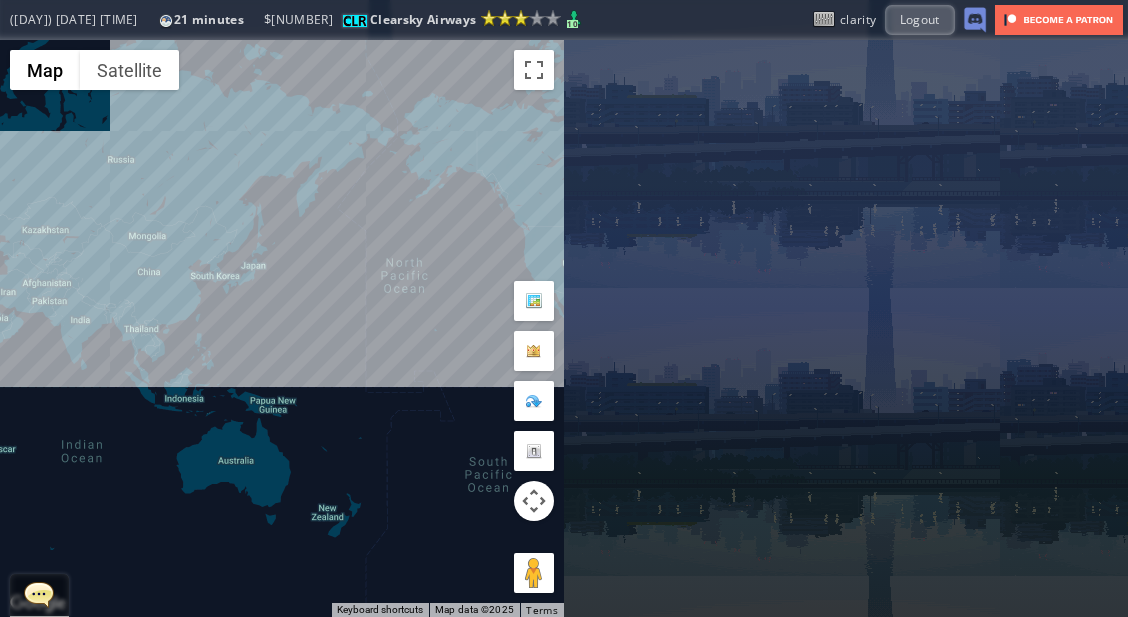 click on "To navigate, press the arrow keys." at bounding box center [282, 328] 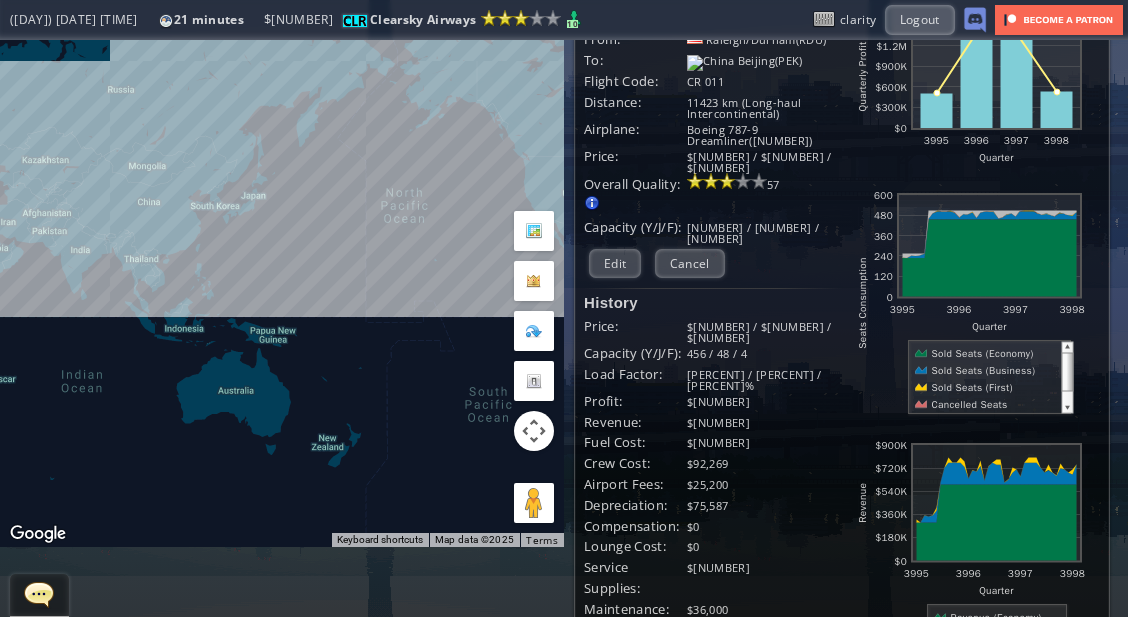 scroll, scrollTop: 78, scrollLeft: 0, axis: vertical 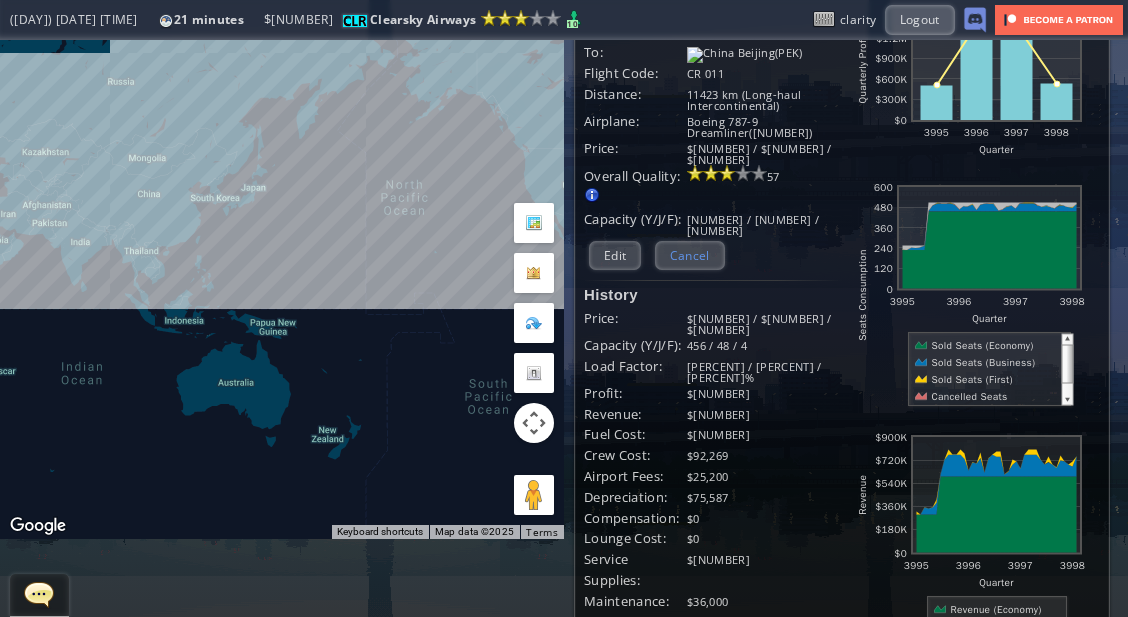 click on "Cancel" at bounding box center [690, 255] 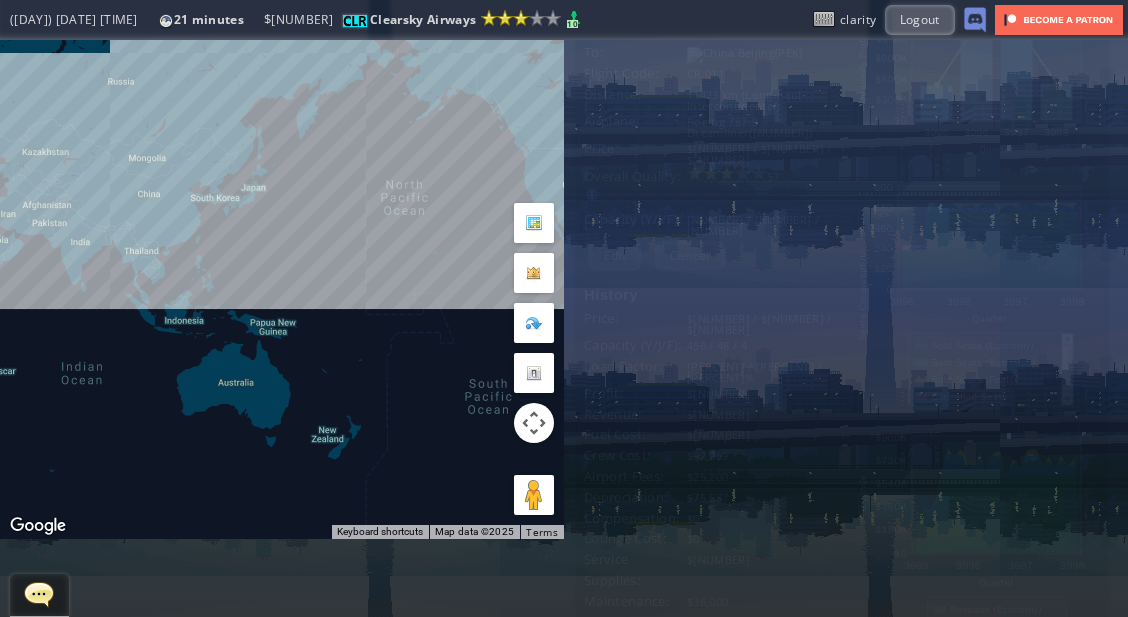 scroll, scrollTop: 0, scrollLeft: 0, axis: both 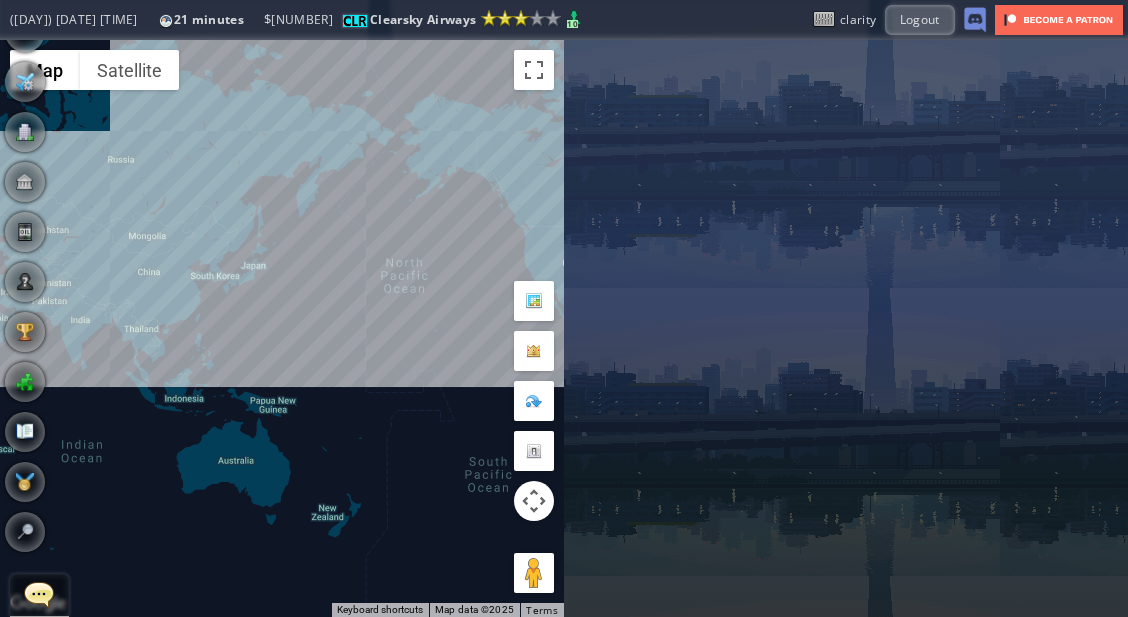 click at bounding box center (7, 308) 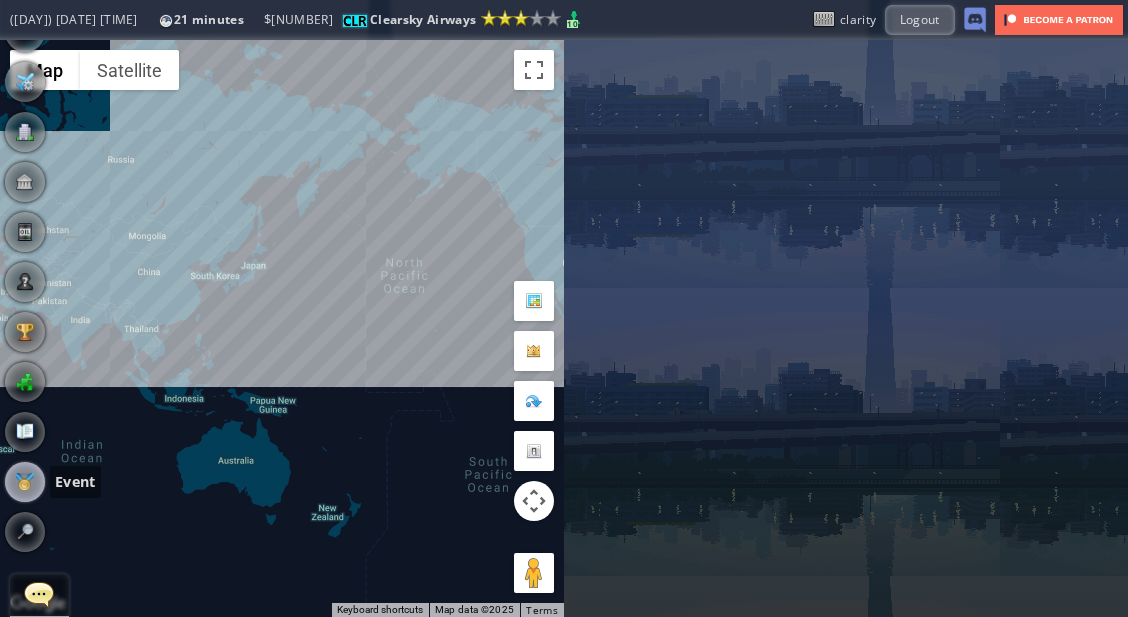 click at bounding box center (25, 482) 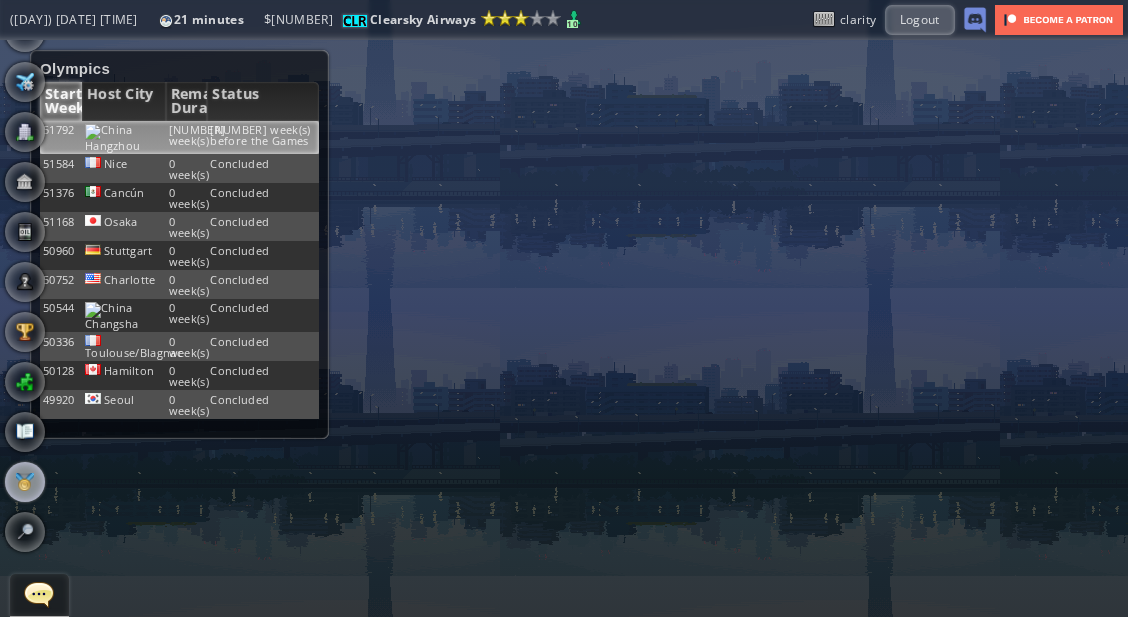 click on "[NUMBER] week(s)" at bounding box center (187, 137) 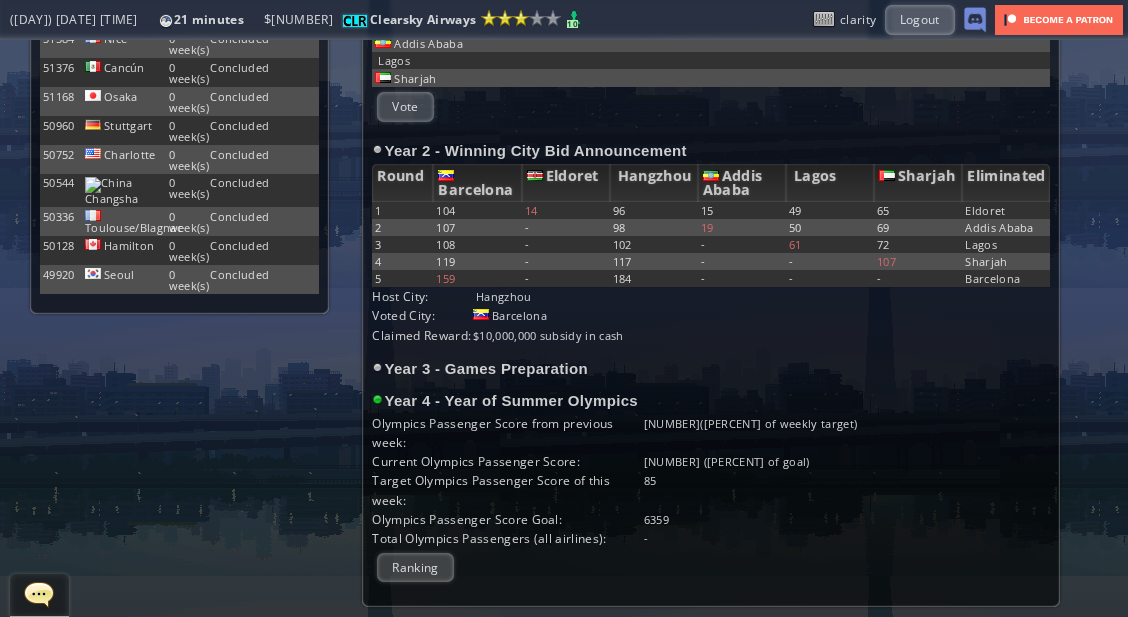 scroll, scrollTop: 126, scrollLeft: 0, axis: vertical 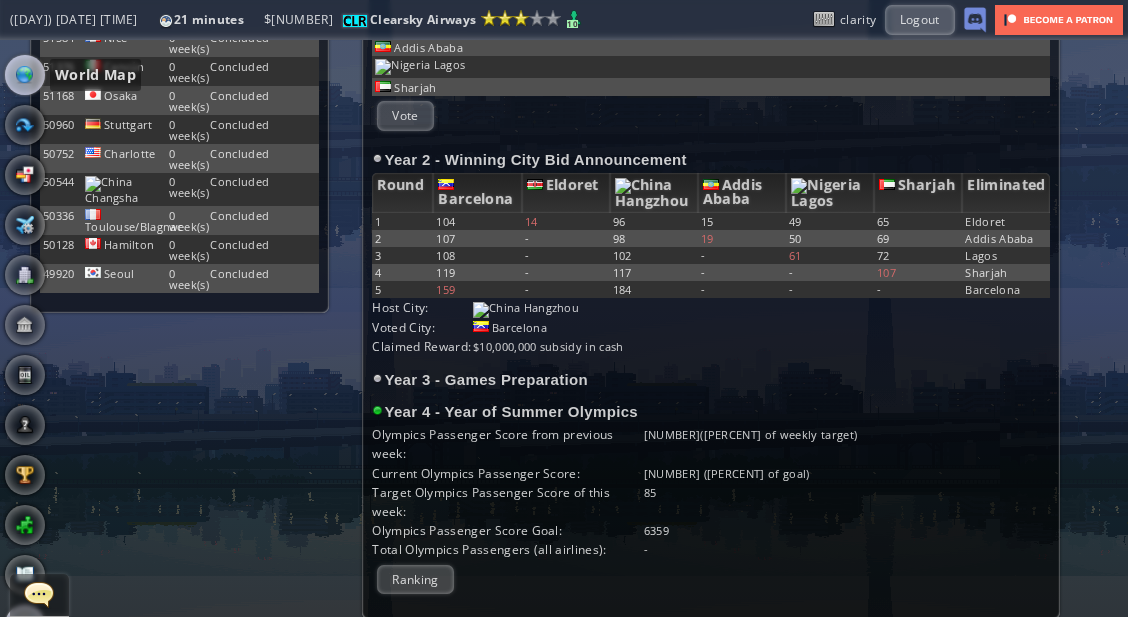 click at bounding box center [25, 75] 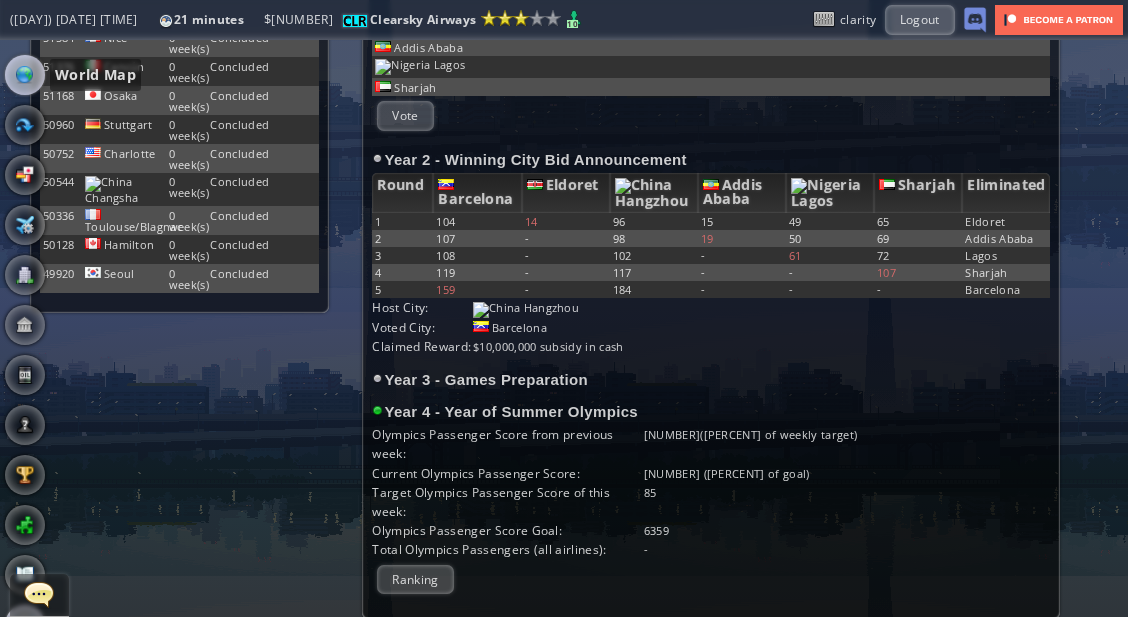 scroll, scrollTop: 0, scrollLeft: 0, axis: both 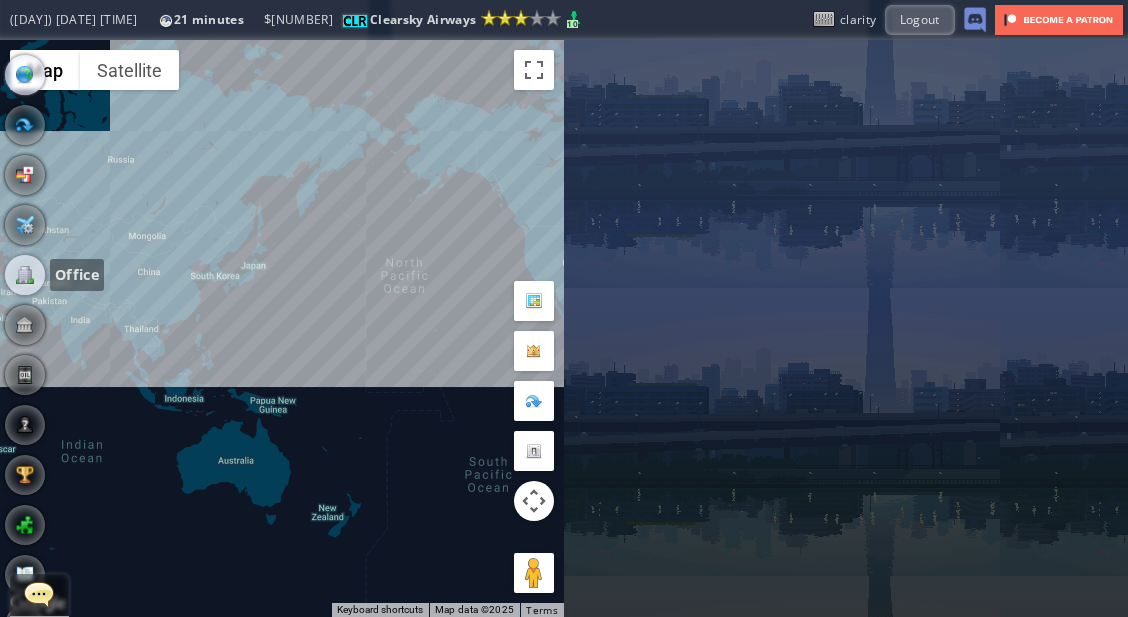 click at bounding box center (25, 275) 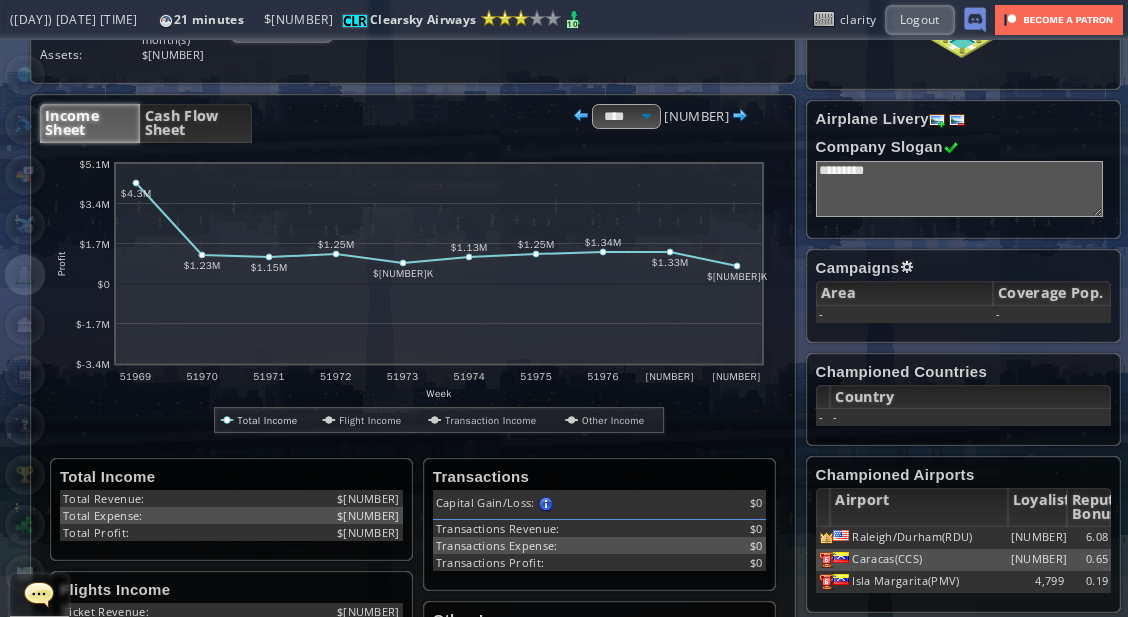 scroll, scrollTop: 266, scrollLeft: 0, axis: vertical 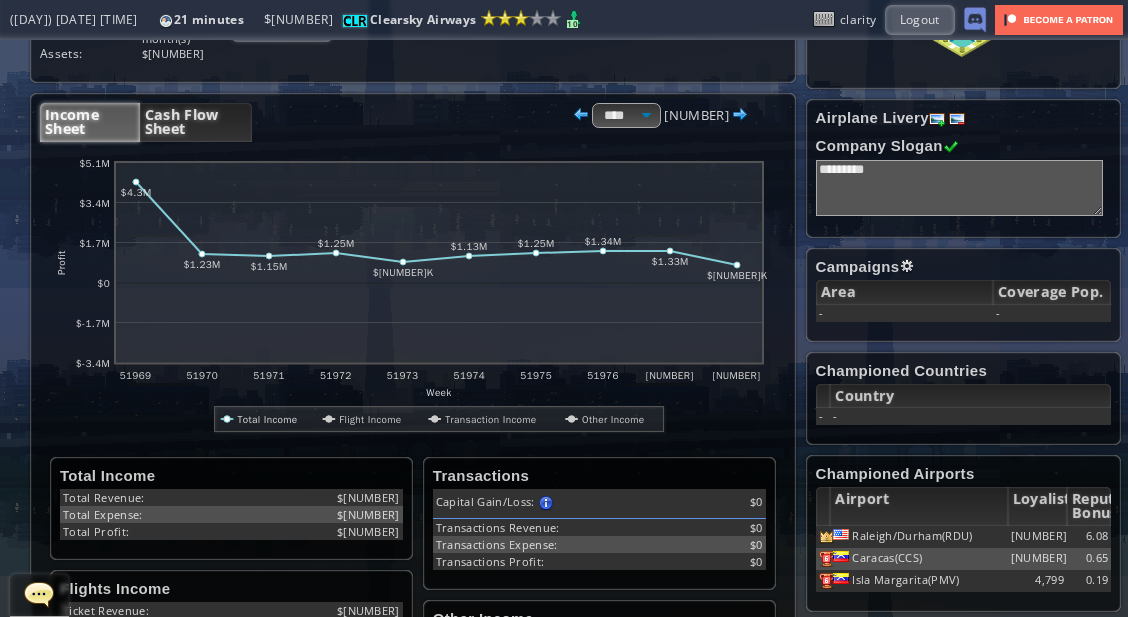 click on "Cash Flow Sheet" at bounding box center [196, 122] 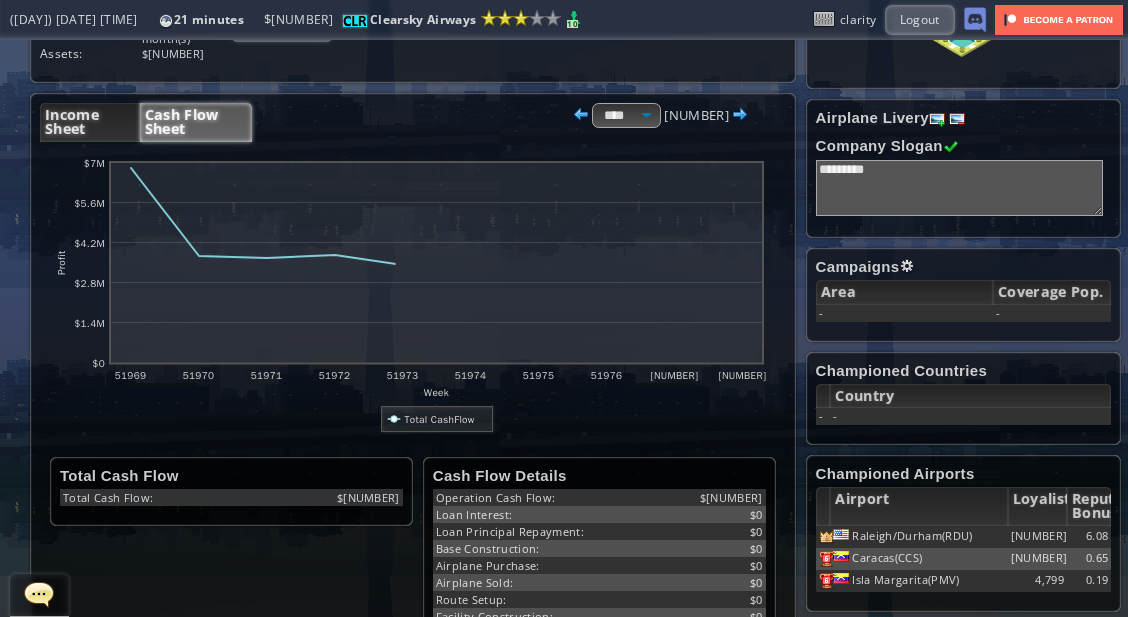 click on "Income Sheet" at bounding box center [90, 122] 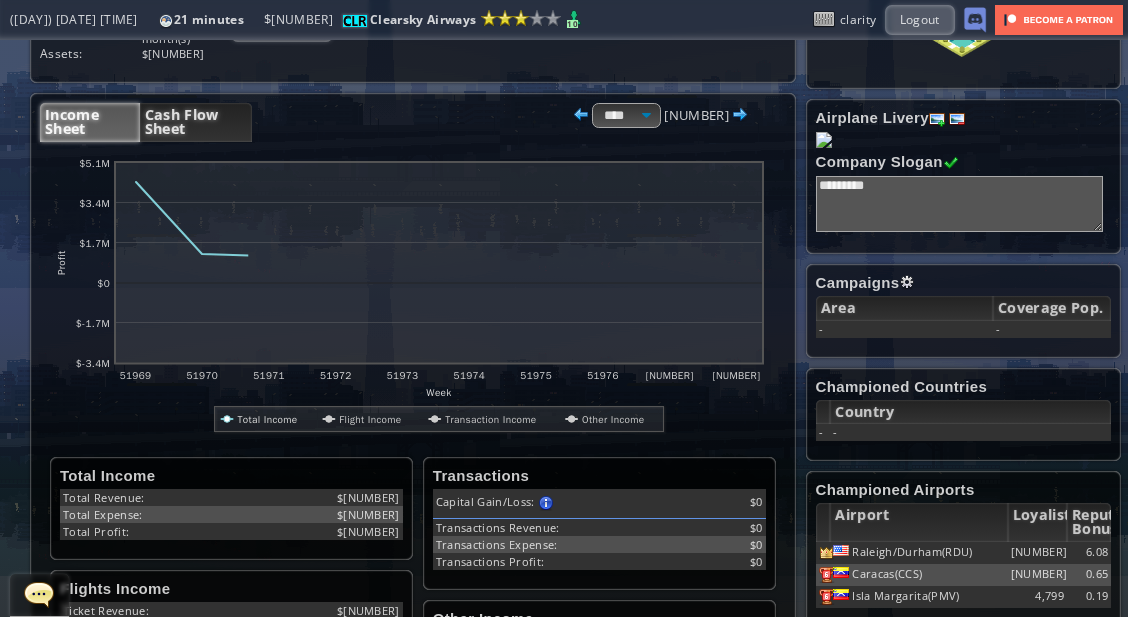 click on "Cash Flow Sheet" at bounding box center (196, 122) 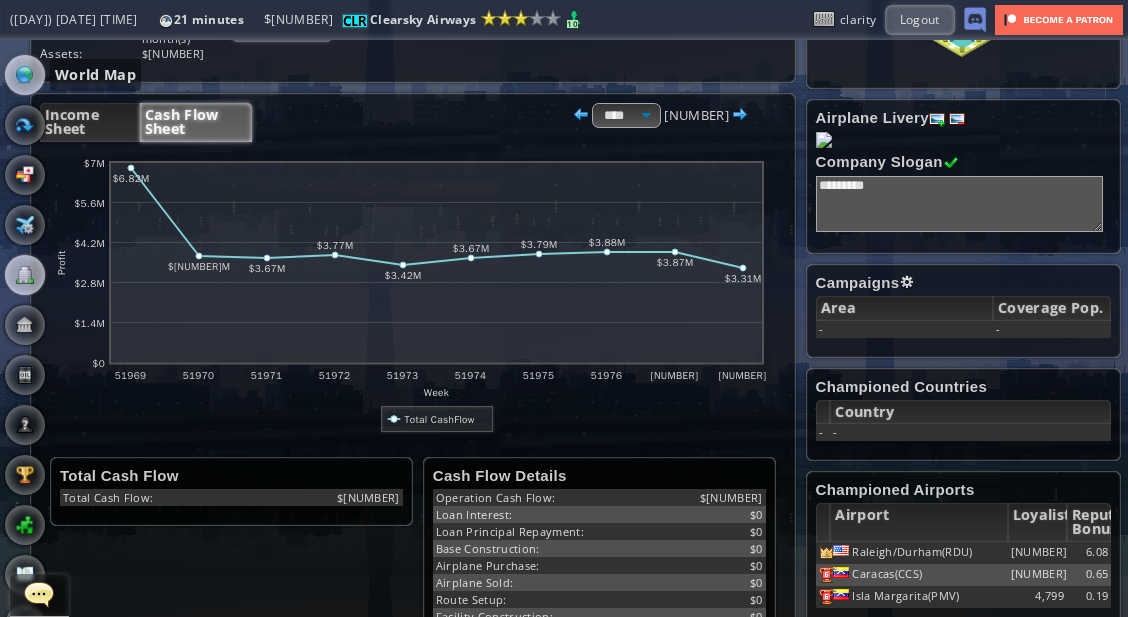 click at bounding box center (25, 75) 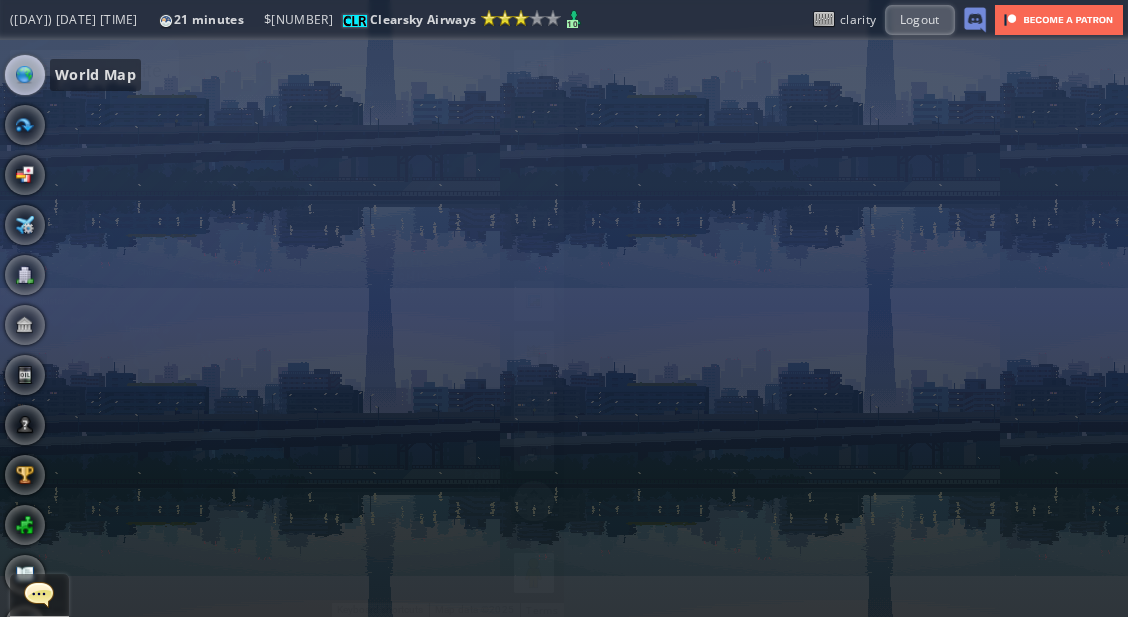 scroll, scrollTop: 0, scrollLeft: 0, axis: both 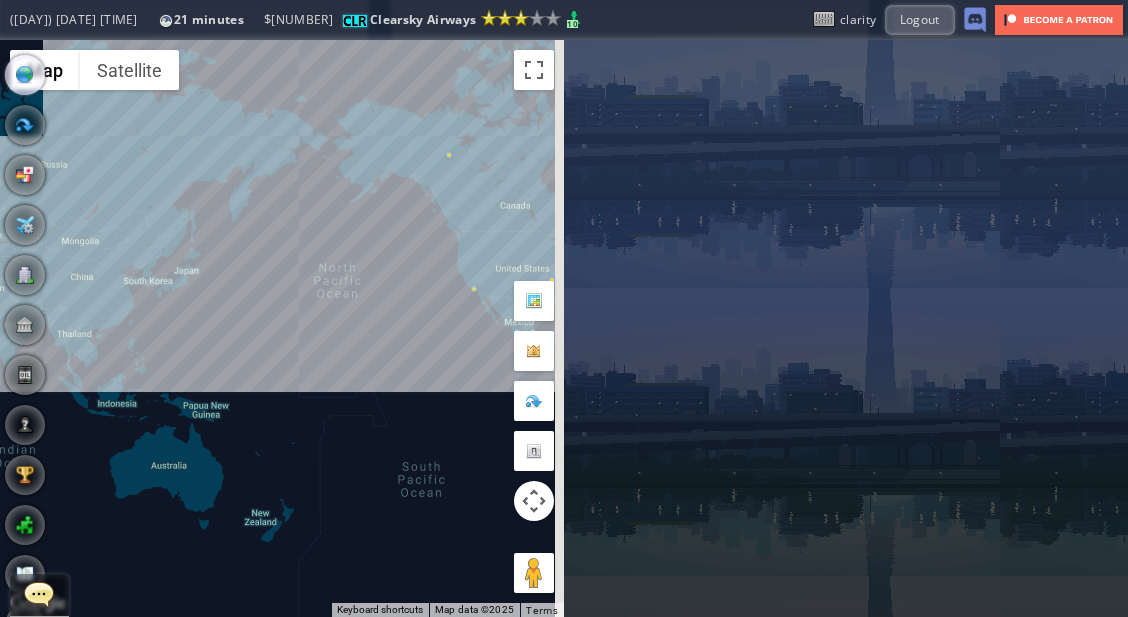 drag, startPoint x: 403, startPoint y: 310, endPoint x: 215, endPoint y: 296, distance: 188.52055 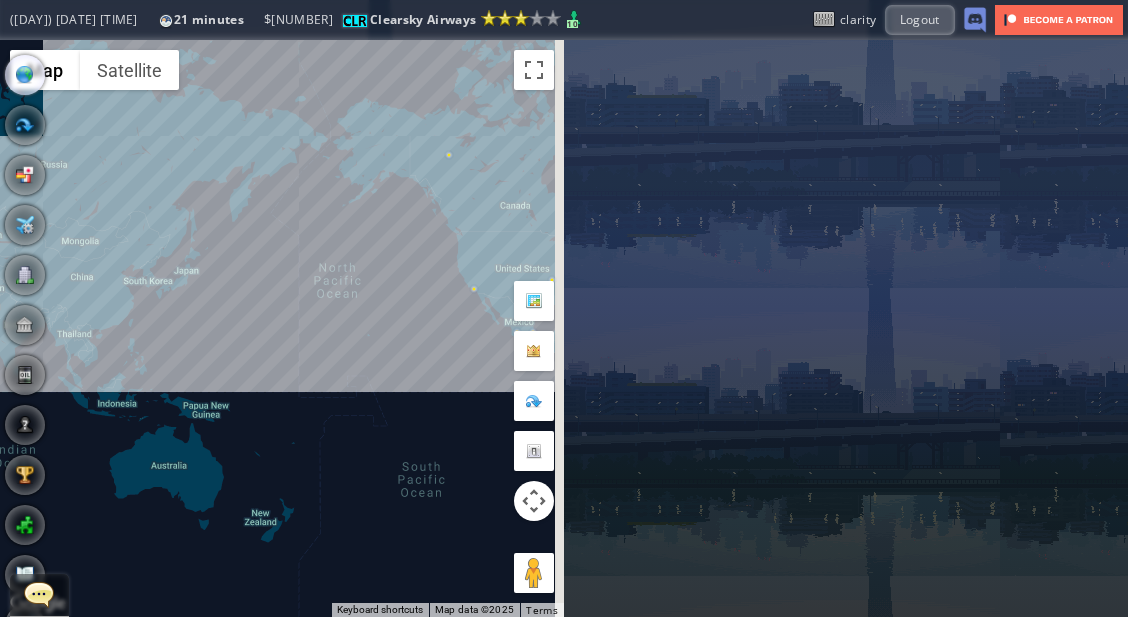 click on "To navigate, press the arrow keys." at bounding box center [282, 328] 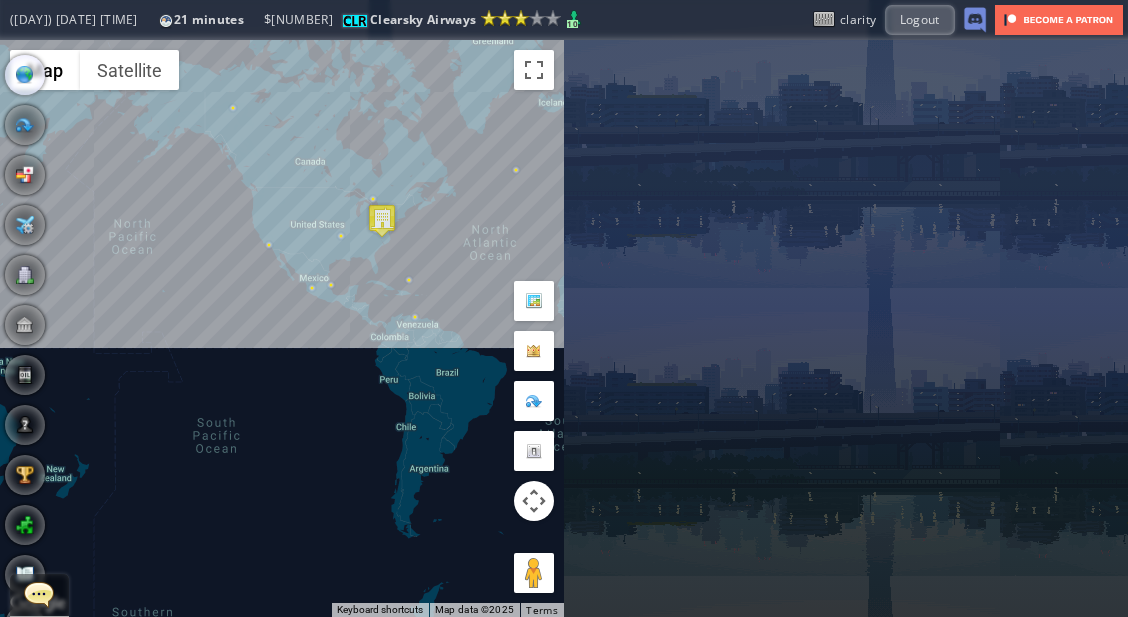 click on "To navigate, press the arrow keys." at bounding box center [282, 328] 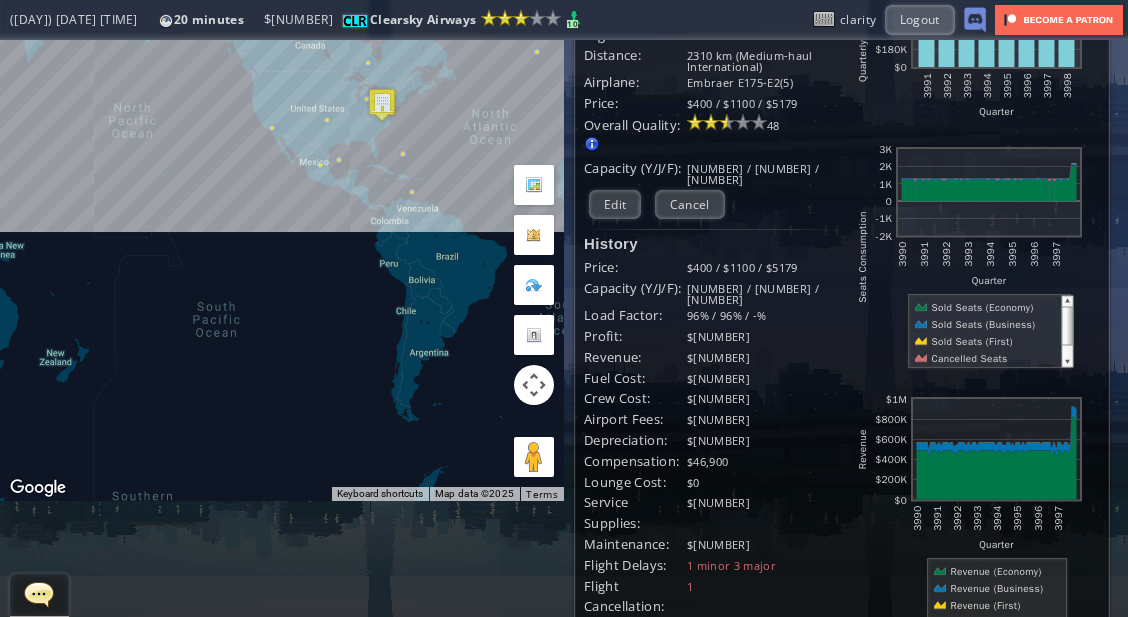 scroll, scrollTop: 0, scrollLeft: 0, axis: both 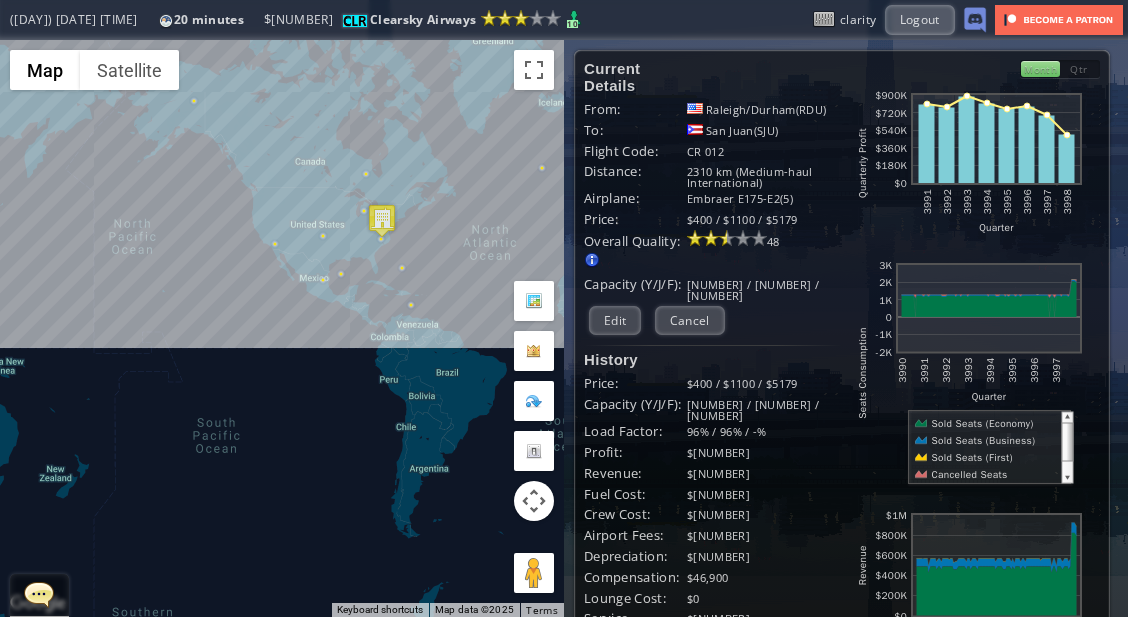 click at bounding box center (382, 220) 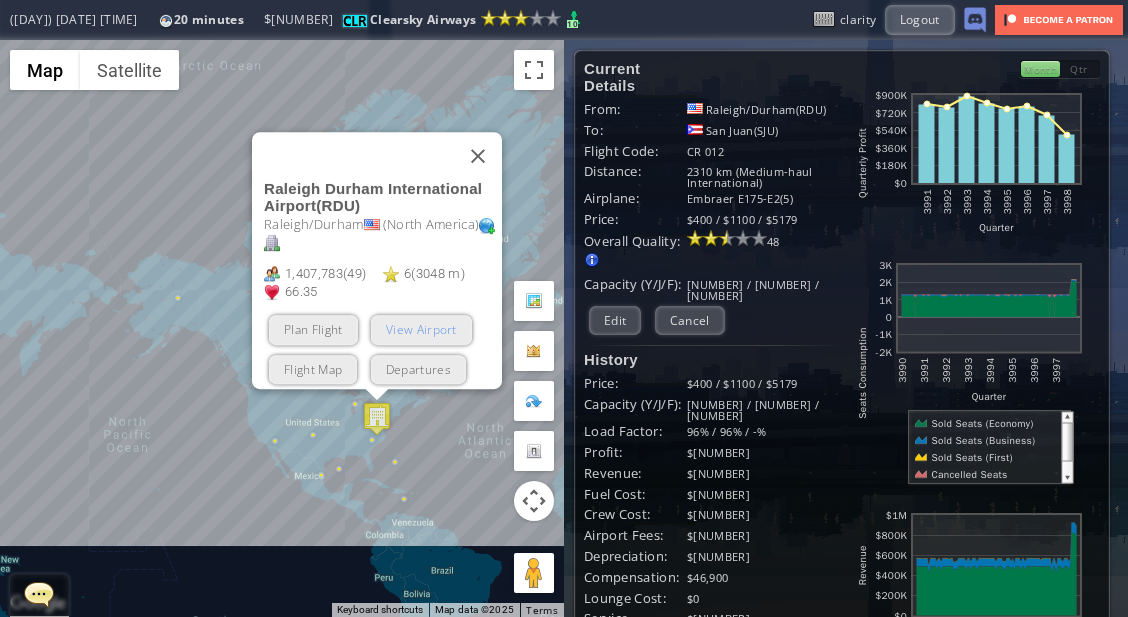 click on "View Airport" at bounding box center (421, 329) 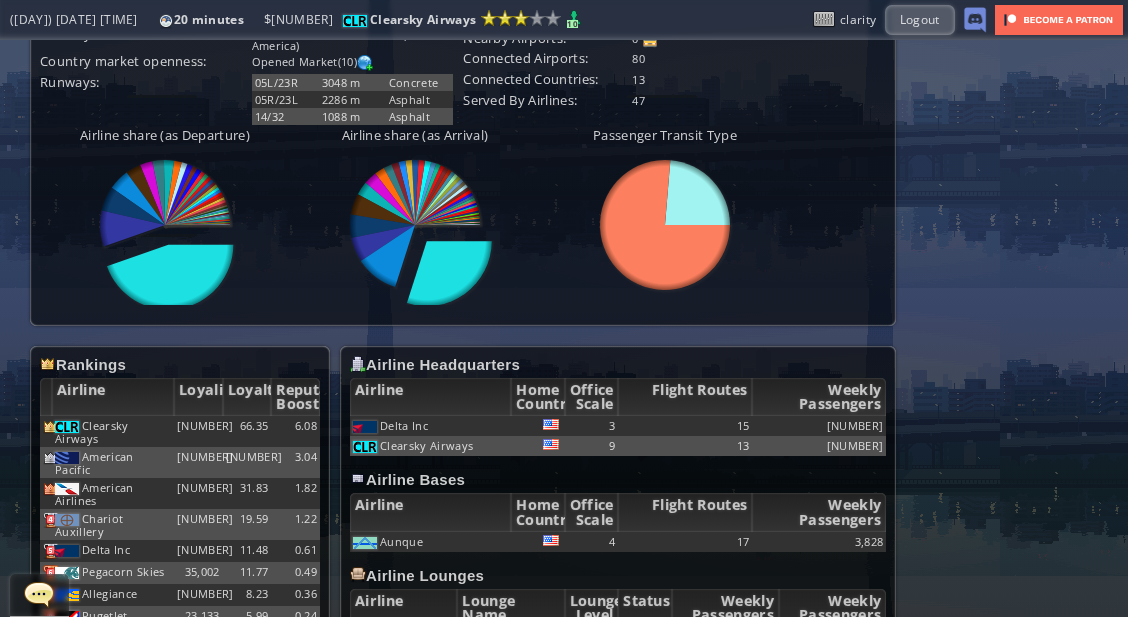 scroll, scrollTop: 808, scrollLeft: 0, axis: vertical 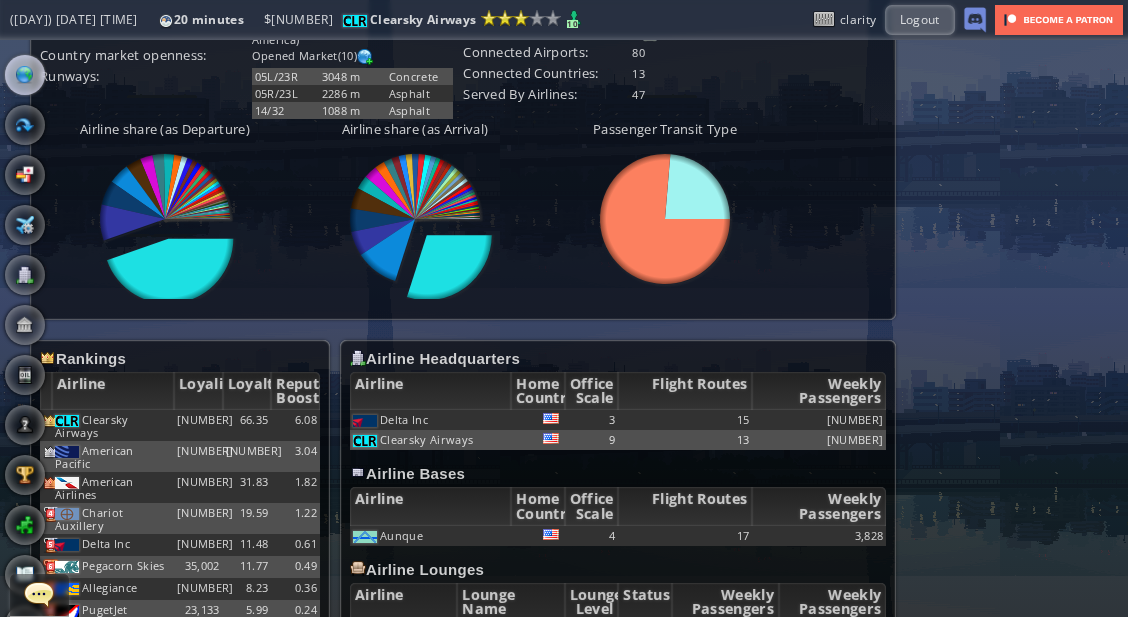 click on "World Map
Flights
Country
Airplane
Office Bank Oil Log" at bounding box center (25, 400) 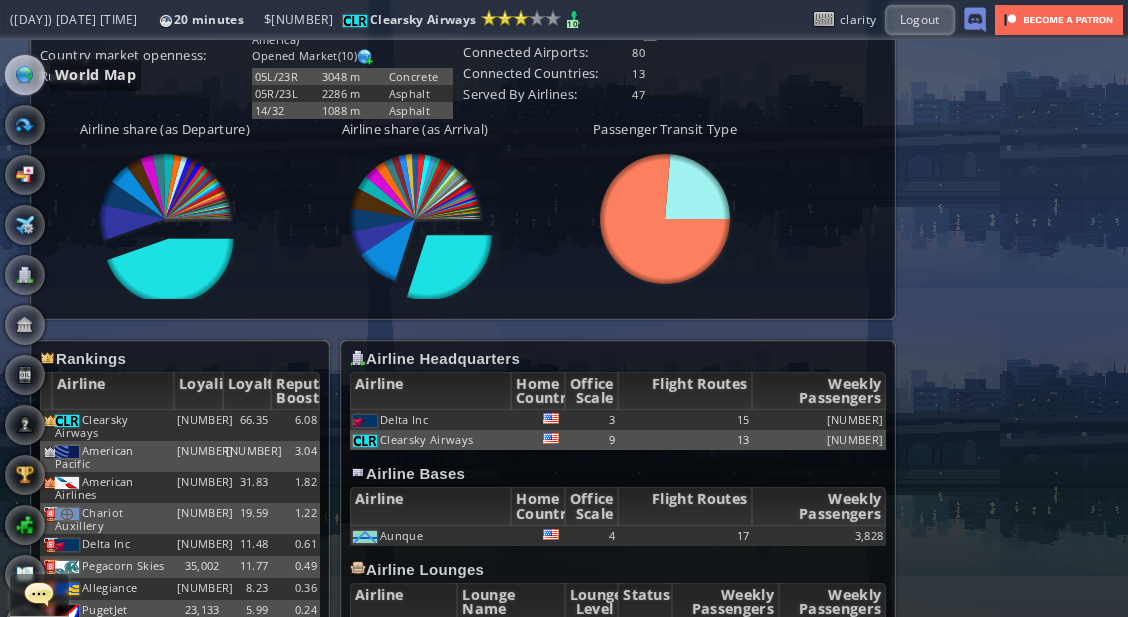 click at bounding box center [25, 75] 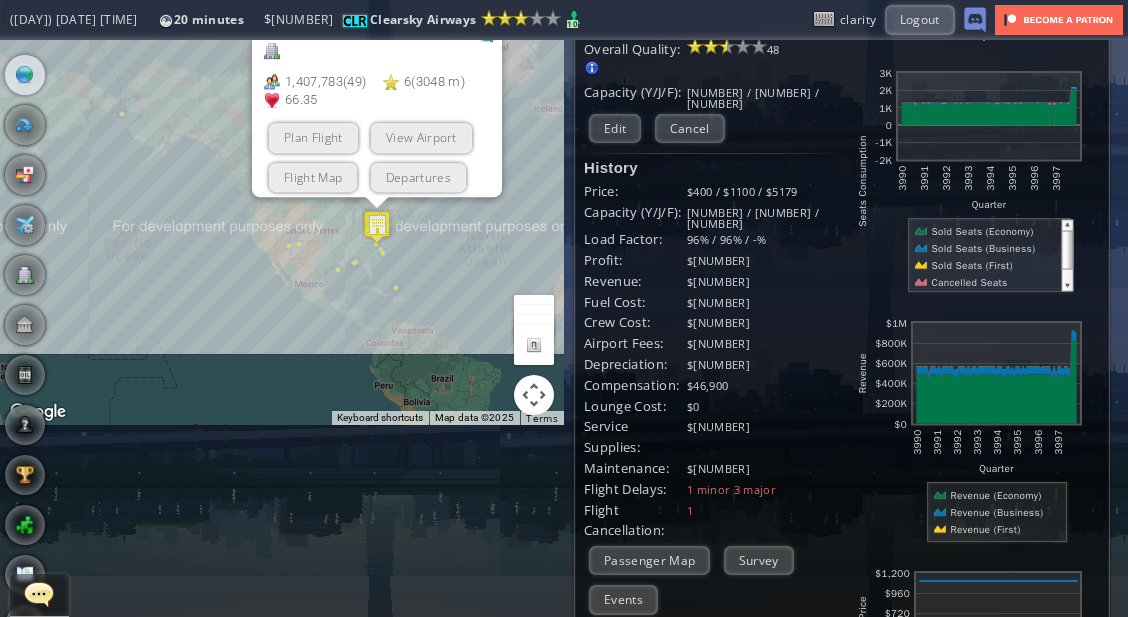 scroll, scrollTop: 191, scrollLeft: 0, axis: vertical 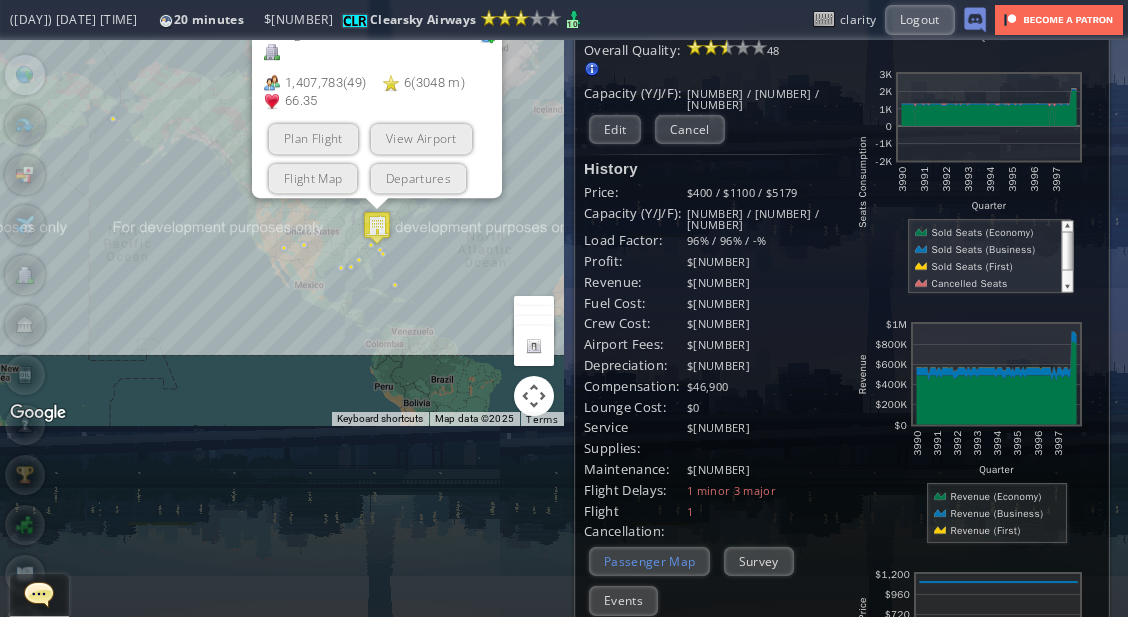 click on "Passenger Map" at bounding box center (649, 561) 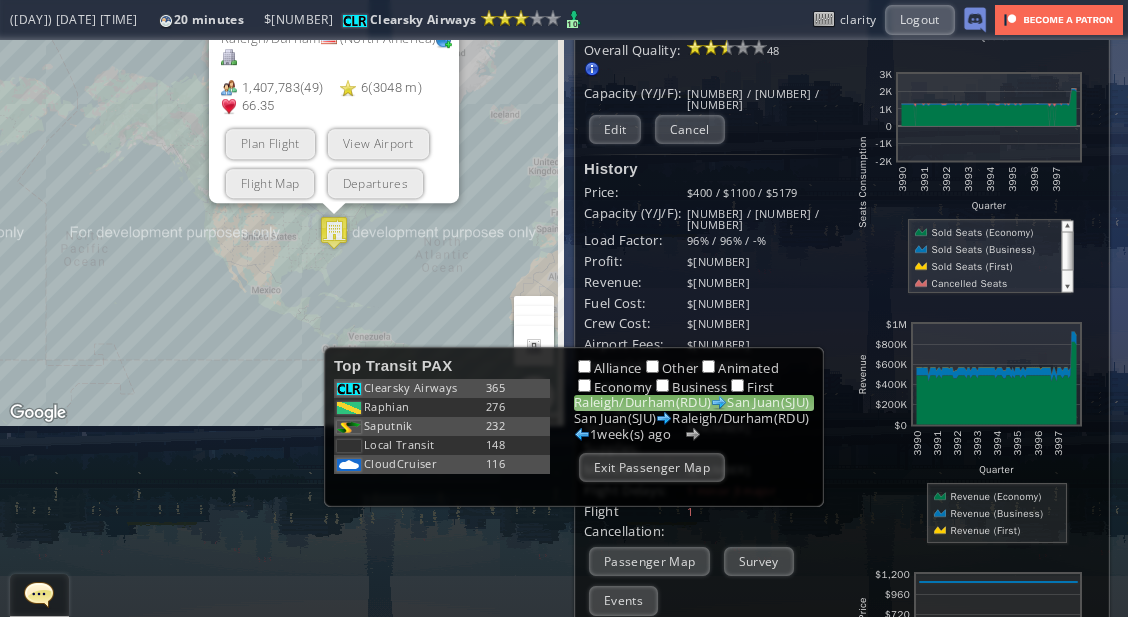 drag, startPoint x: 419, startPoint y: 270, endPoint x: 355, endPoint y: 284, distance: 65.51336 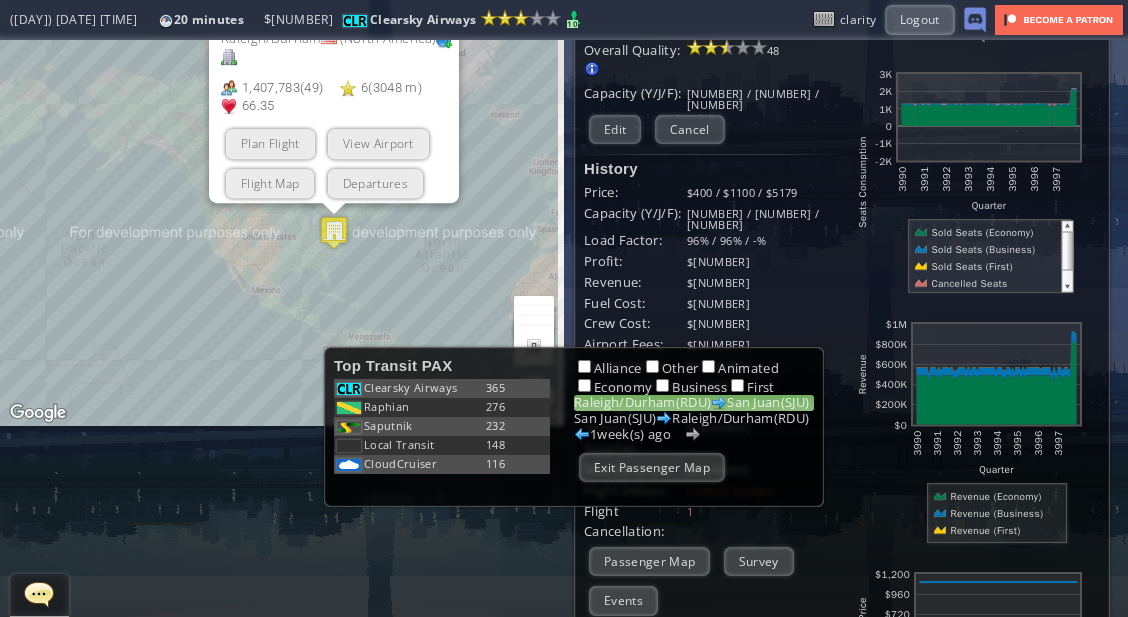 click on "To navigate, press the arrow keys.
[AIRPORT_NAME] International Airport 	 ( [CODE] )
[CITY] ( North America )
[NUMBER] ([NUMBER])
[NUMBER] ([NUMBER] m)
[NUMBER]
Plan Flight
View Airport
Flight Map
Departures" at bounding box center [282, 137] 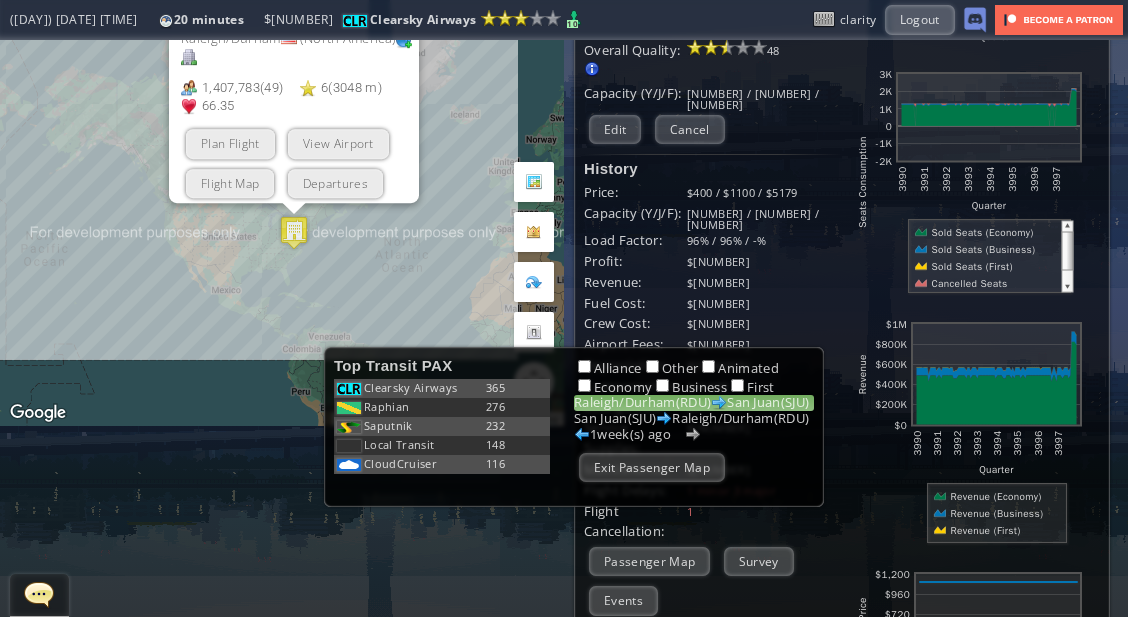 drag, startPoint x: 679, startPoint y: 211, endPoint x: 656, endPoint y: 209, distance: 23.086792 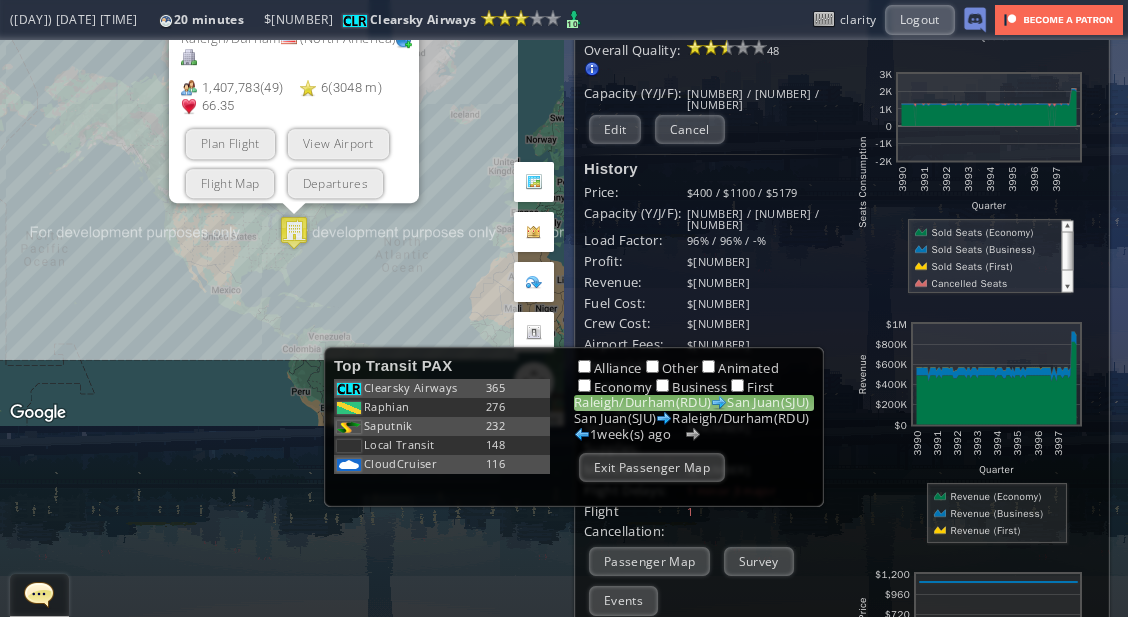 click on "Capacity (Y/J/F):" at bounding box center [635, 192] 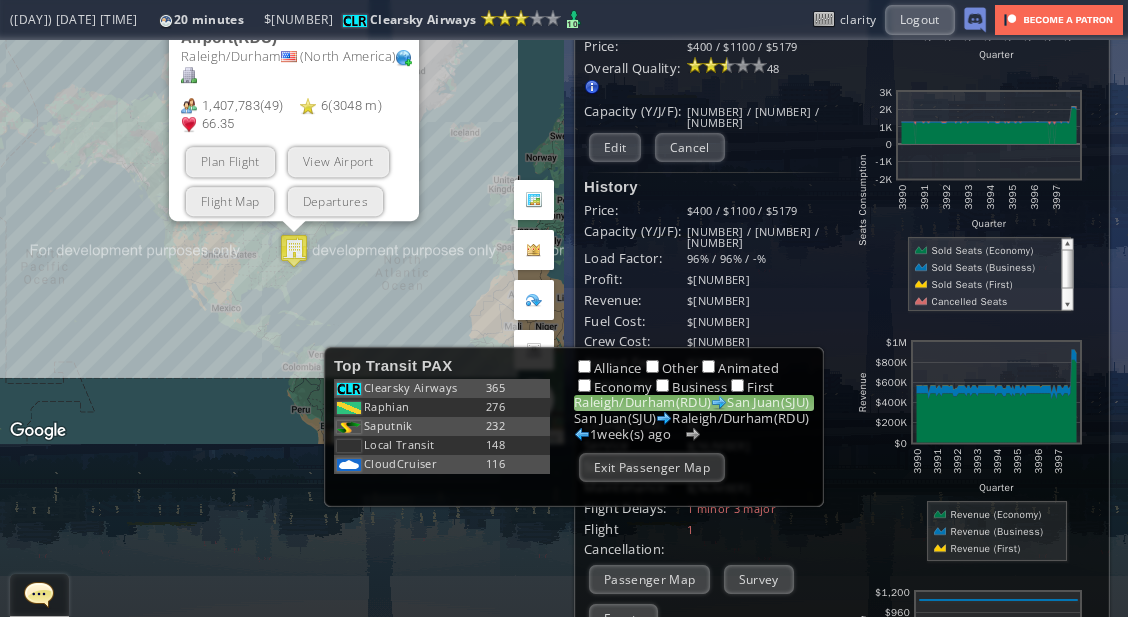 scroll, scrollTop: 34, scrollLeft: 0, axis: vertical 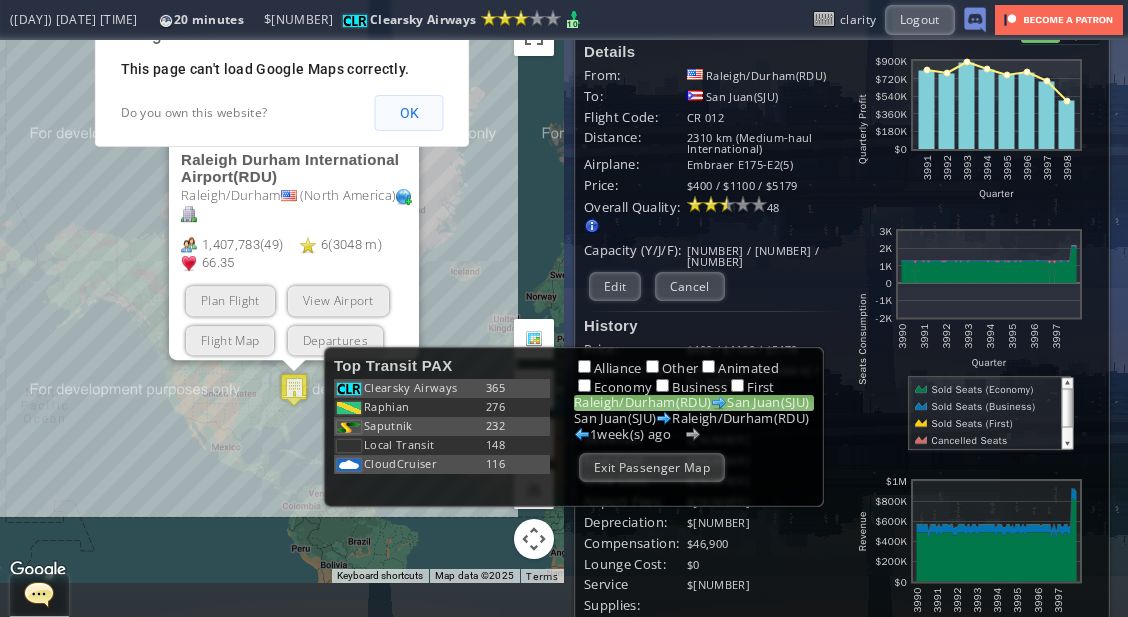 click on "OK" at bounding box center (409, 113) 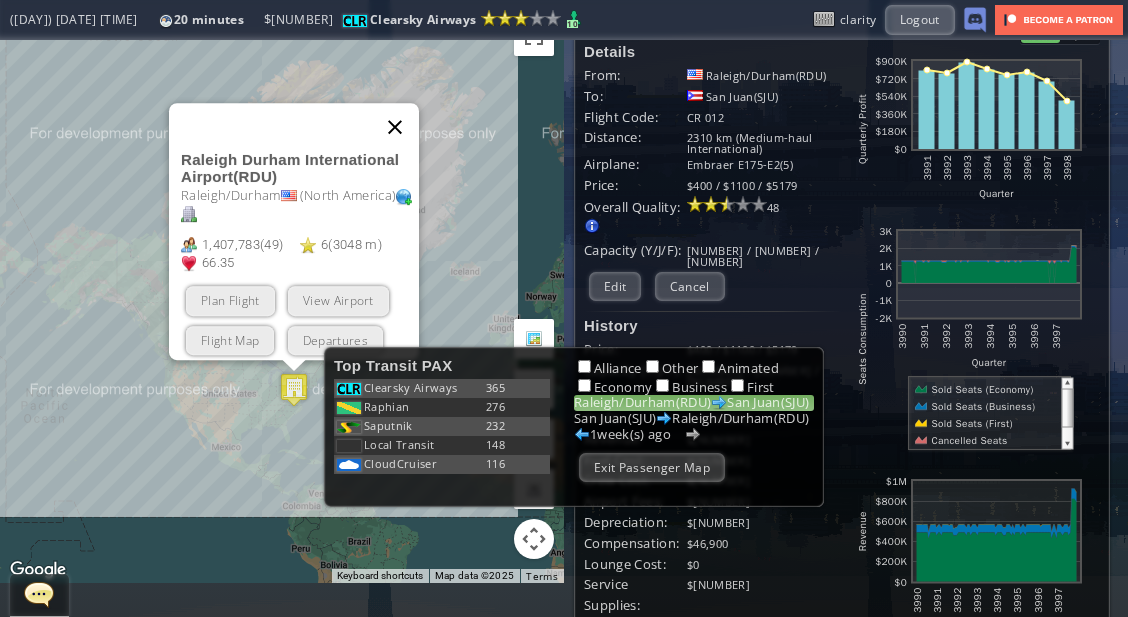 click at bounding box center [395, 127] 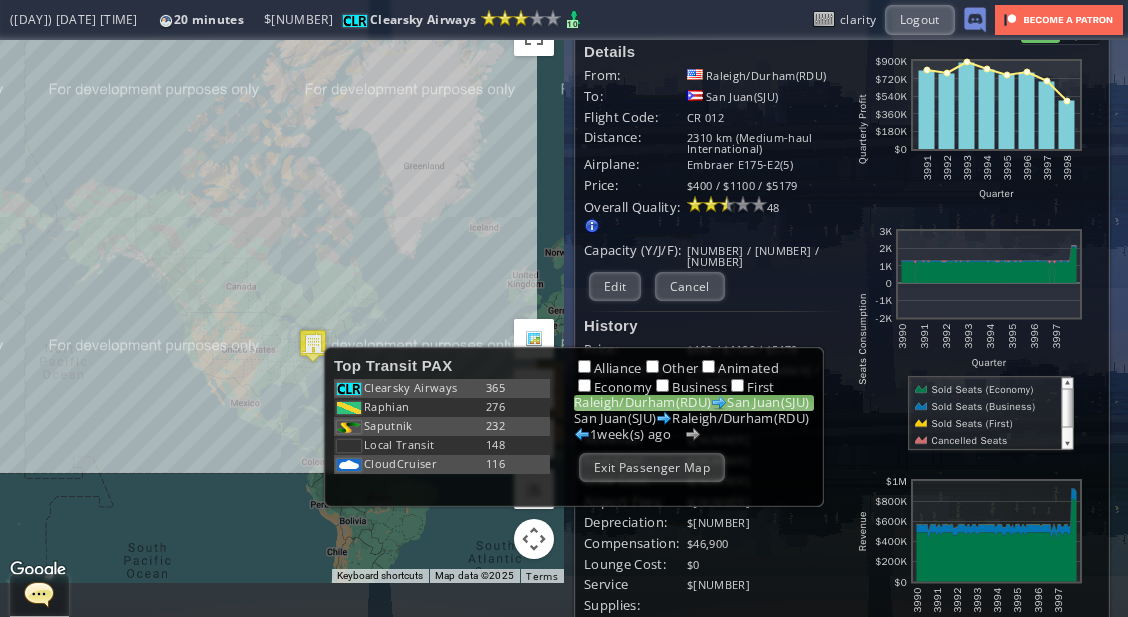 drag, startPoint x: 415, startPoint y: 226, endPoint x: 451, endPoint y: 118, distance: 113.841995 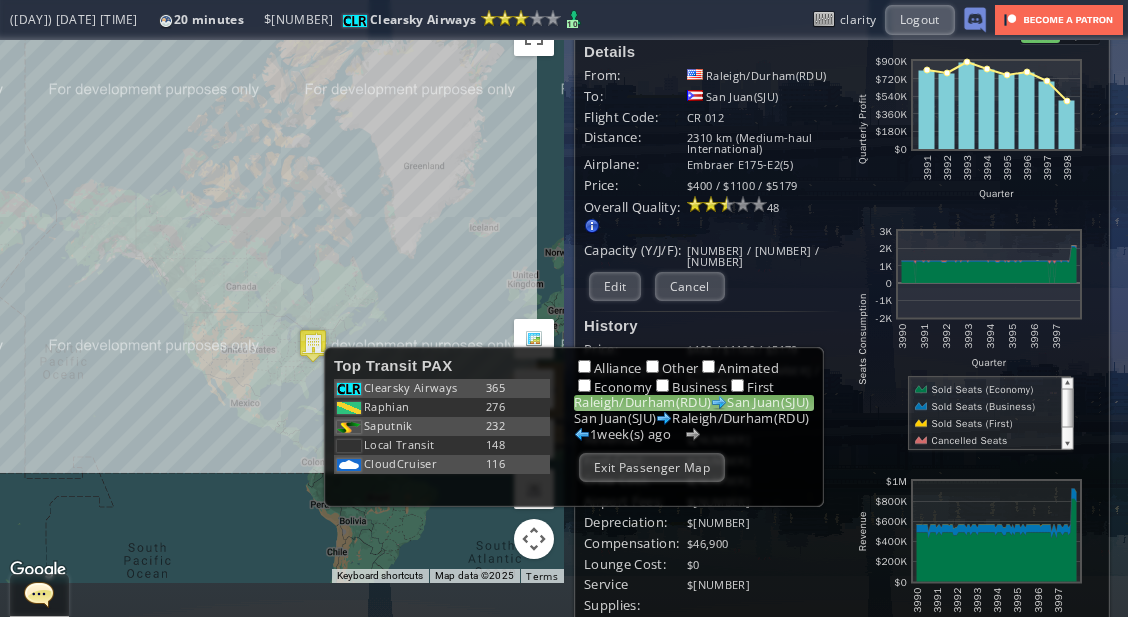 click on "To navigate, press the arrow keys." at bounding box center [282, 294] 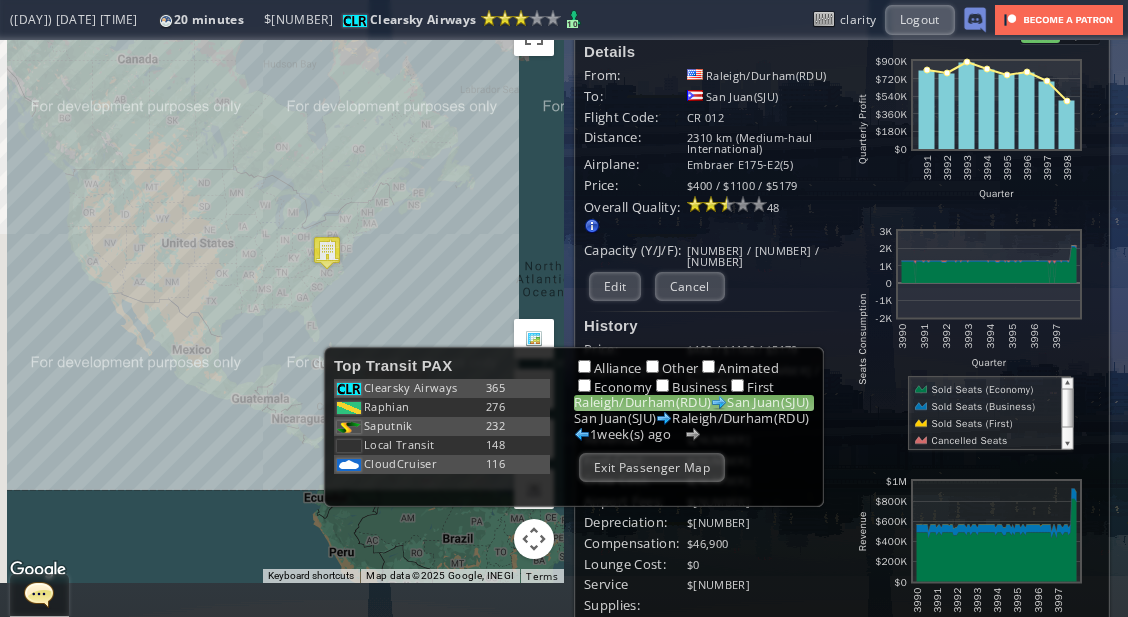 drag, startPoint x: 316, startPoint y: 318, endPoint x: 370, endPoint y: 272, distance: 70.93659 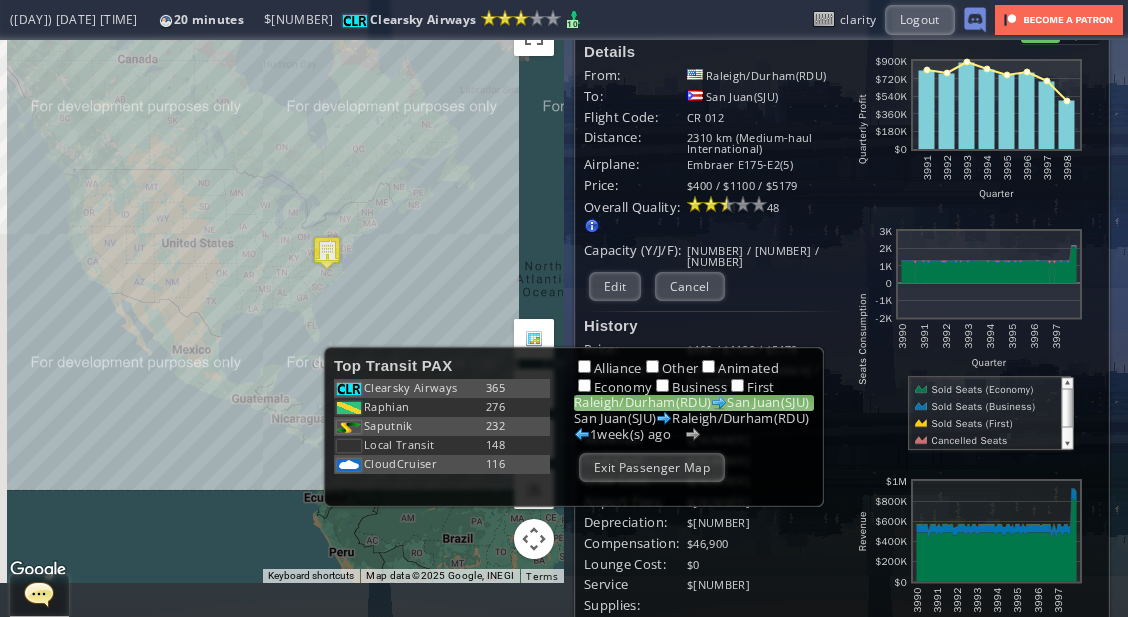 click on "To navigate, press the arrow keys." at bounding box center (282, 294) 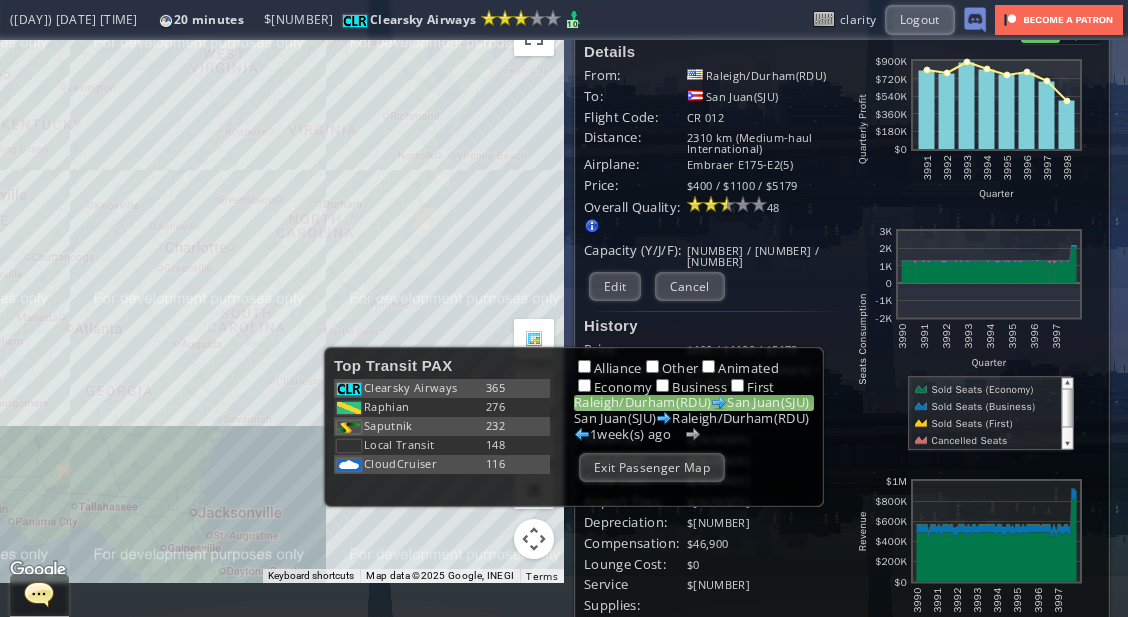 drag, startPoint x: 265, startPoint y: 443, endPoint x: 324, endPoint y: 360, distance: 101.8332 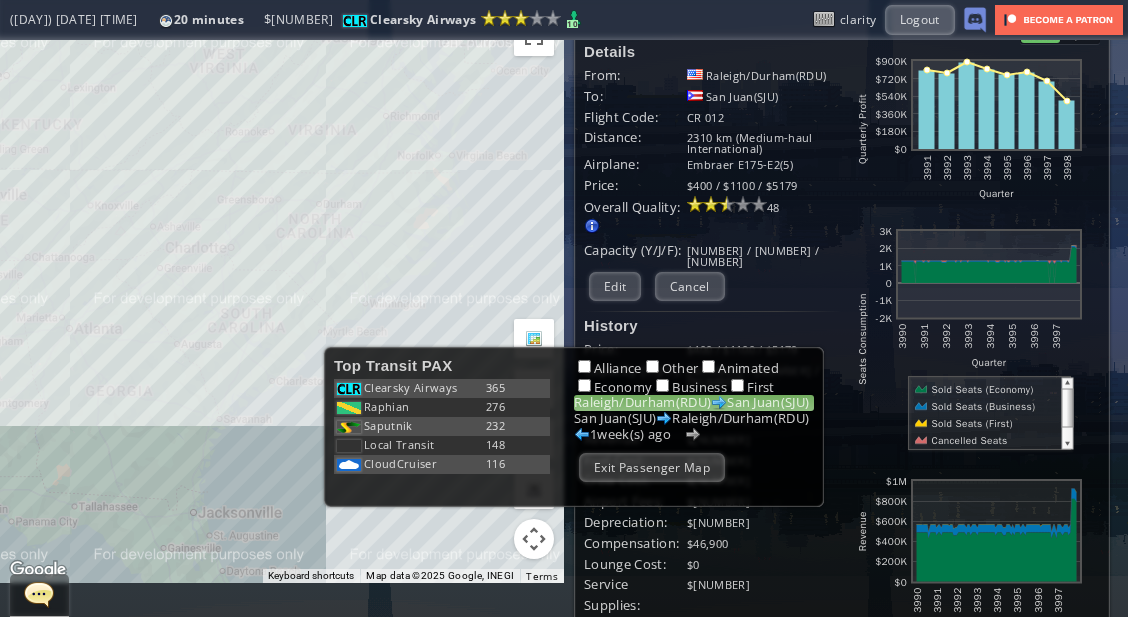 click on "Top Transit PAX
Clearsky Airways [NUMBER] Raphian [NUMBER] Saputnik [NUMBER] Local Transit [NUMBER] CloudCruiser [NUMBER] Raphian [NUMBER] Clearsky Airways [NUMBER] Saputnik [NUMBER] German Beer Flights [NUMBER] Wiliams International [NUMBER]
Alliance
Other
Animated
Economy
Business
First
[CITY]([CODE]) [CITY]([CODE]) [CITY]([CODE]) [CITY]([CODE])
[NUMBER] 	week(s) ago
Exit Passenger Map
Influence Heatmap
weeks ago
Impact
Trend
Hide Heatmap Overlay
Top Destinations
Destination
Cap (Freq)
Operators
Exit Airport Flight Map
(Sun) 03/16 09:00
[NUMBER] minutes
Reputation:  [NUMBER]    Lesser International Airline (Next Grade: [NUMBER])
(Sun) 03/16 09:00
[NUMBER] minutes
$ [NUMBER]
[NUMBER]" at bounding box center [564, 308] 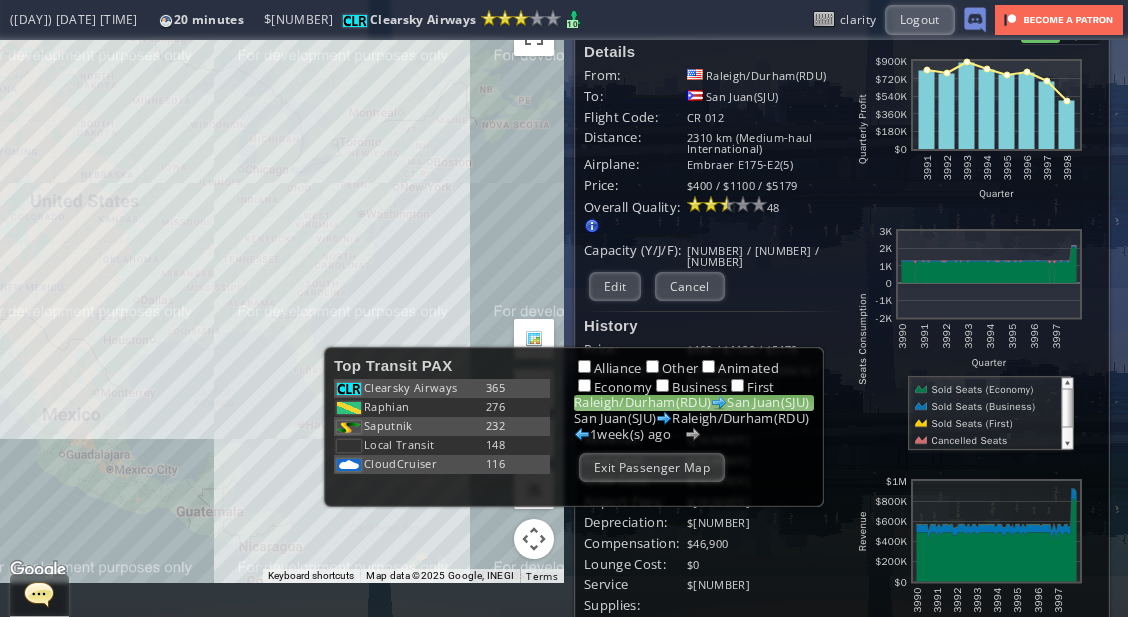drag, startPoint x: 318, startPoint y: 342, endPoint x: 251, endPoint y: 207, distance: 150.71164 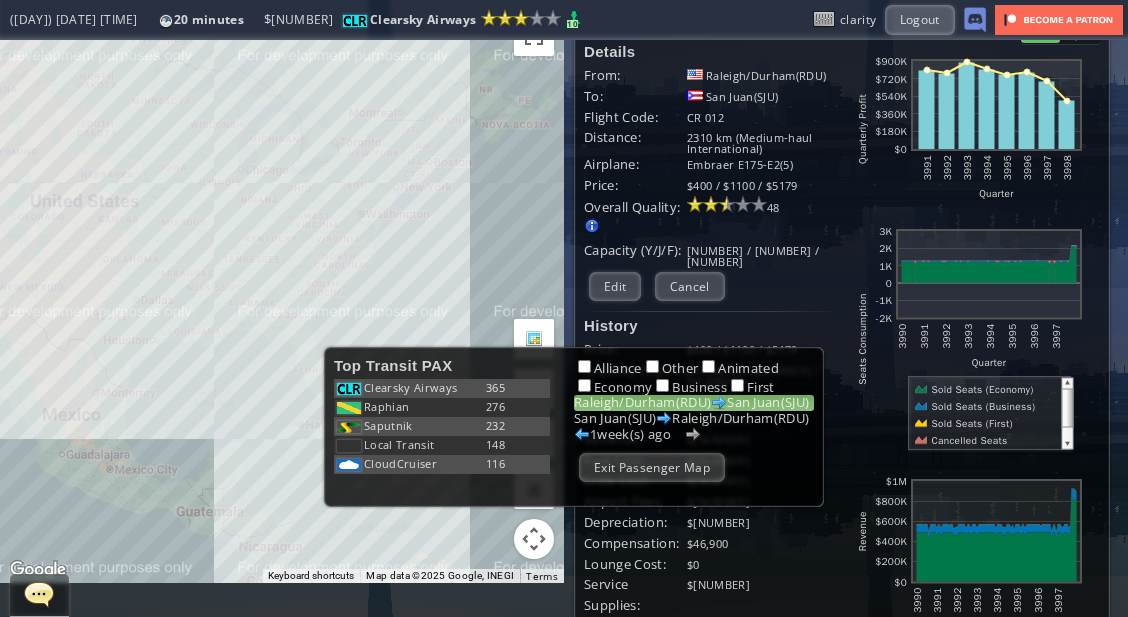 click on "To navigate, press the arrow keys." at bounding box center (282, 294) 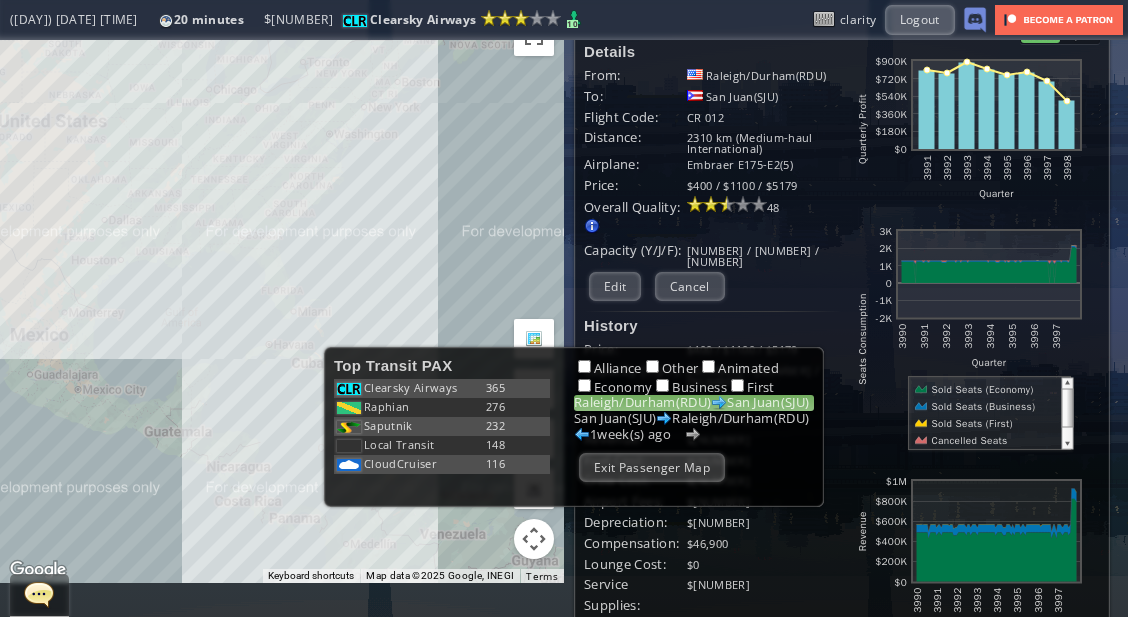 drag, startPoint x: 329, startPoint y: 339, endPoint x: 229, endPoint y: 212, distance: 161.64467 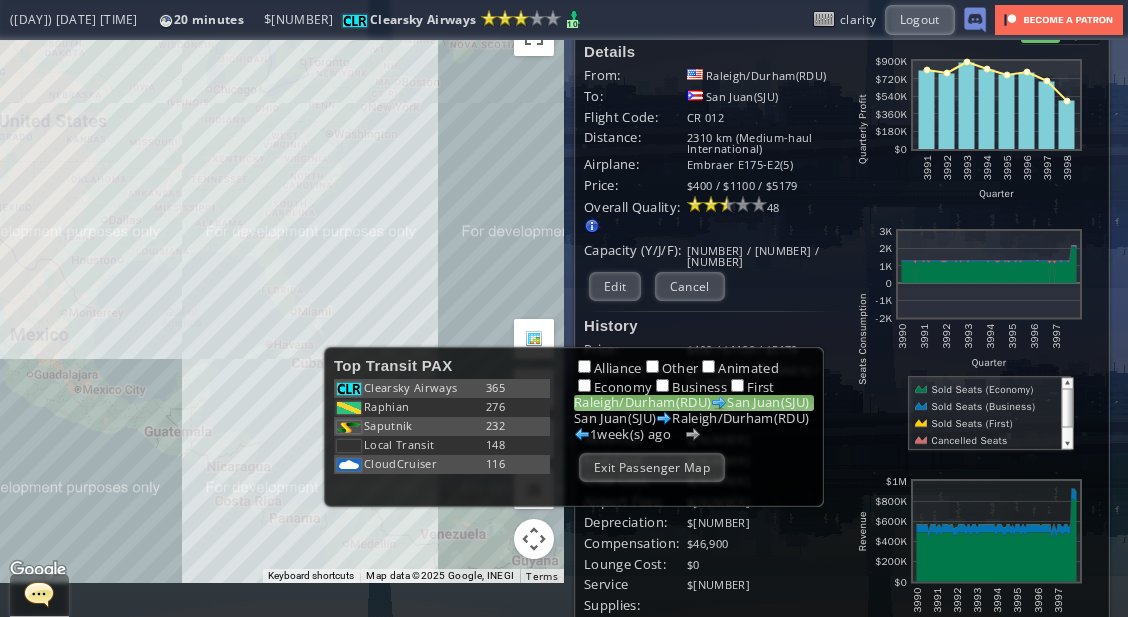 click on "To navigate, press the arrow keys." at bounding box center (282, 294) 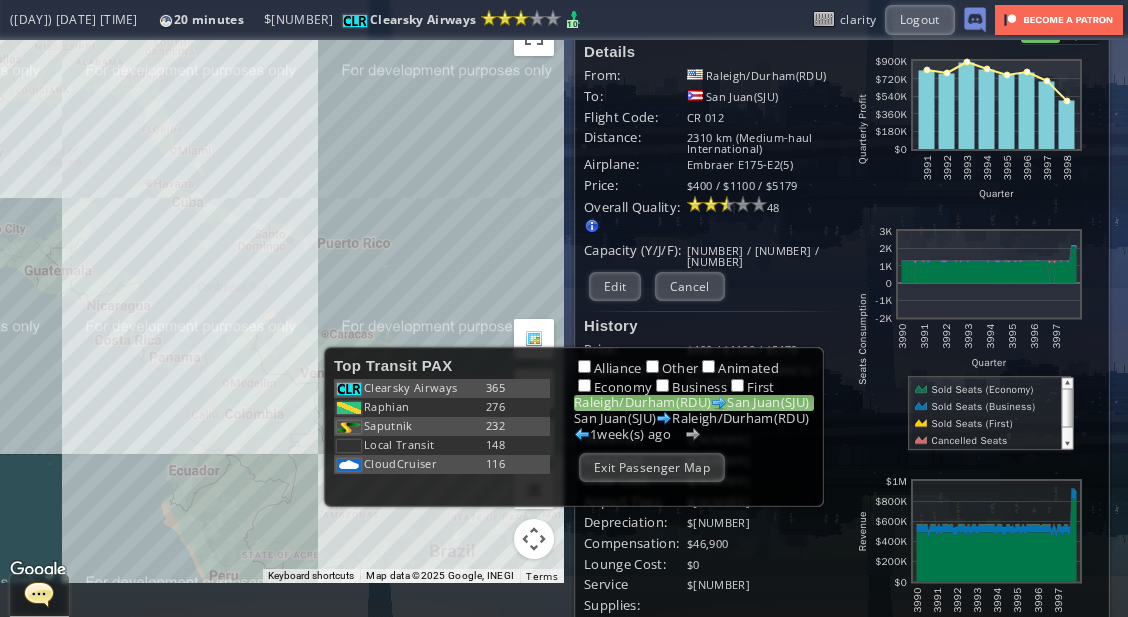 drag, startPoint x: 316, startPoint y: 382, endPoint x: 260, endPoint y: 316, distance: 86.55634 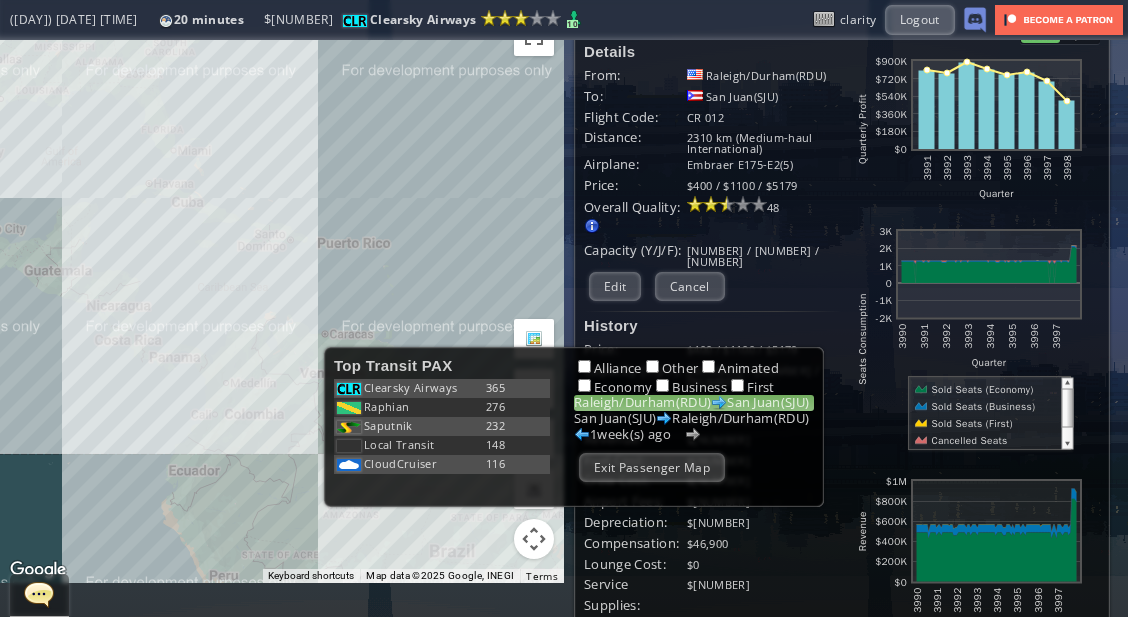 click on "To navigate, press the arrow keys." at bounding box center (282, 294) 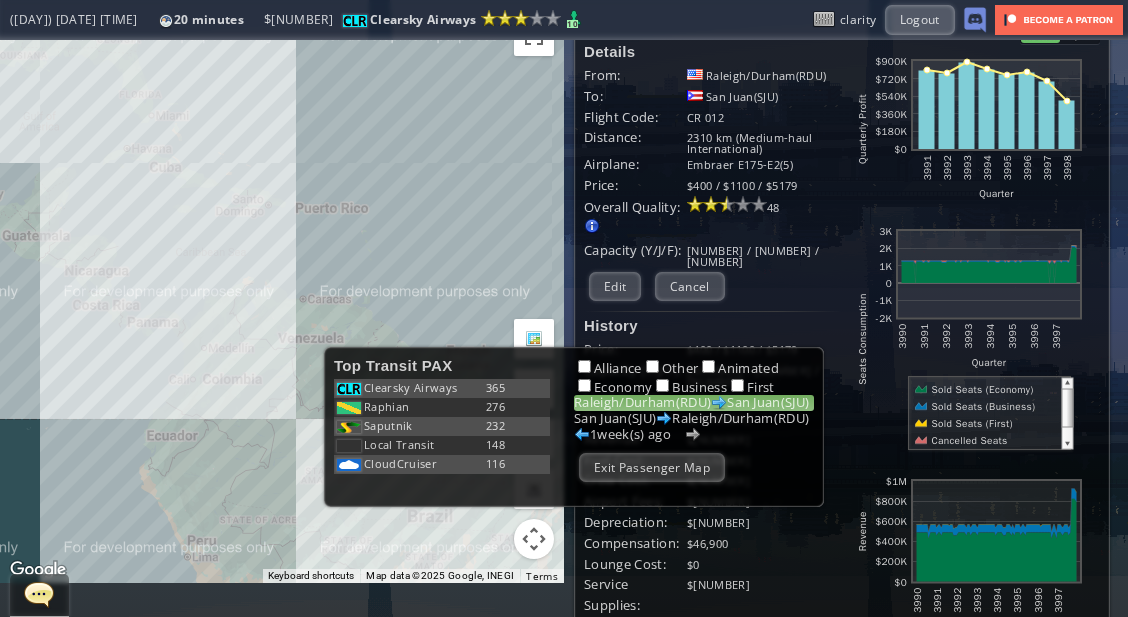 drag, startPoint x: 311, startPoint y: 363, endPoint x: 244, endPoint y: 314, distance: 83.00603 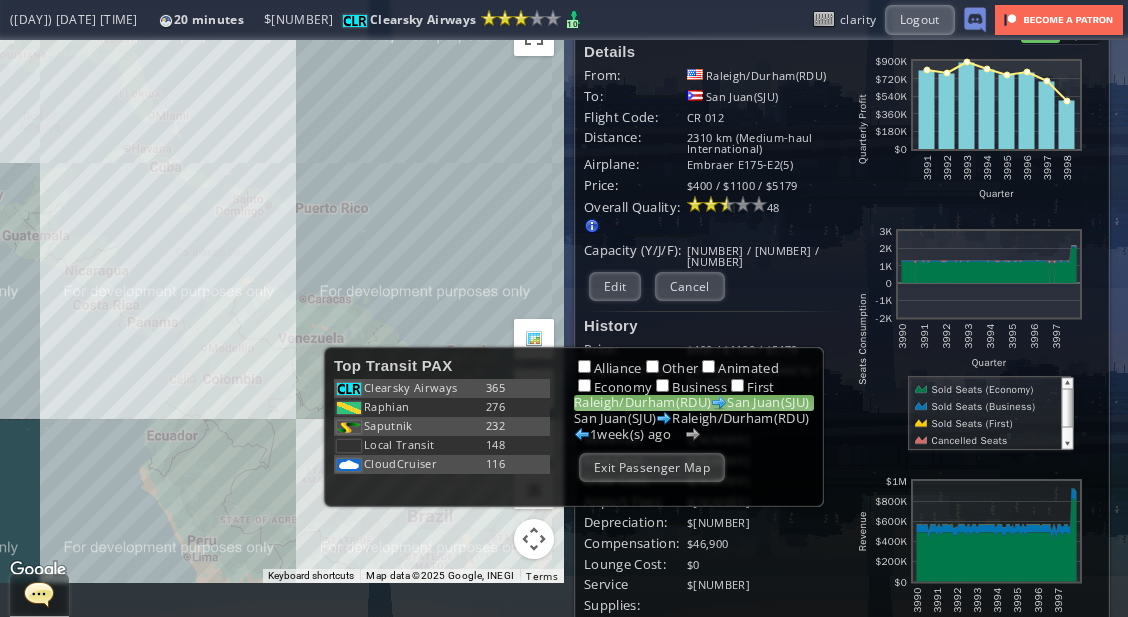 click on "To navigate, press the arrow keys." at bounding box center [282, 294] 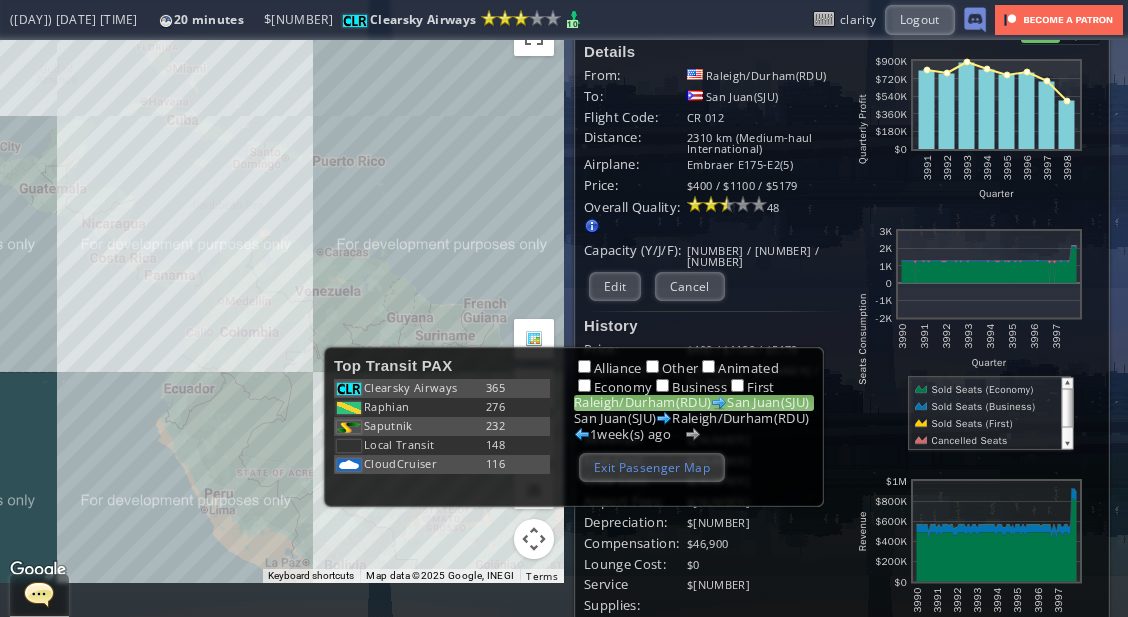 click on "Exit Passenger Map" at bounding box center [652, 467] 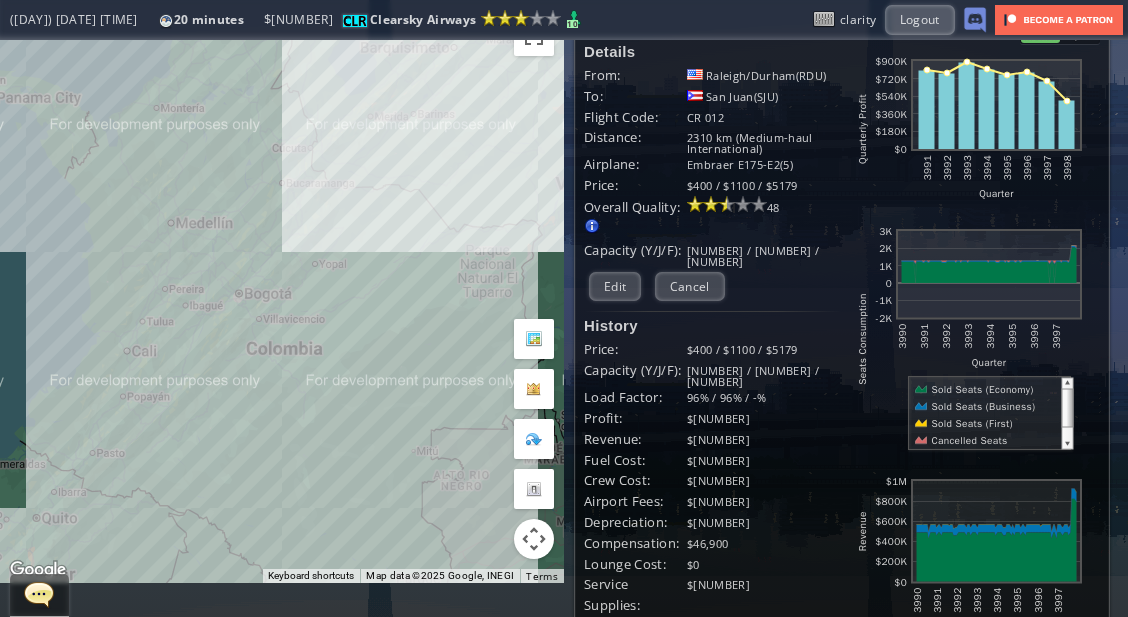 click on "To navigate, press the arrow keys." at bounding box center [282, 294] 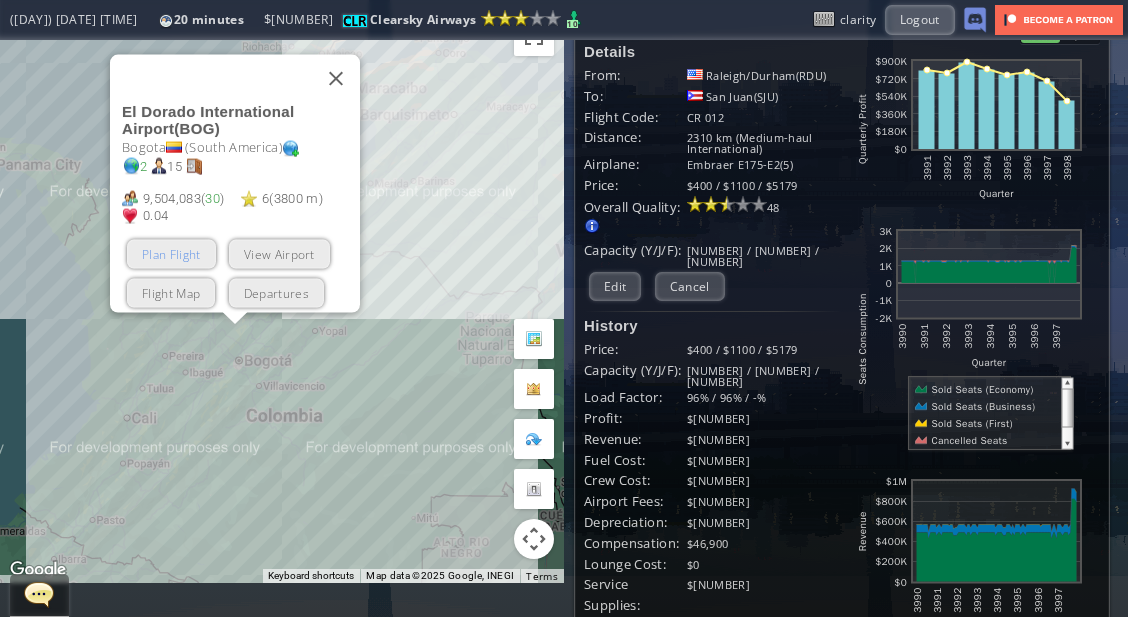click on "Plan Flight" at bounding box center [171, 253] 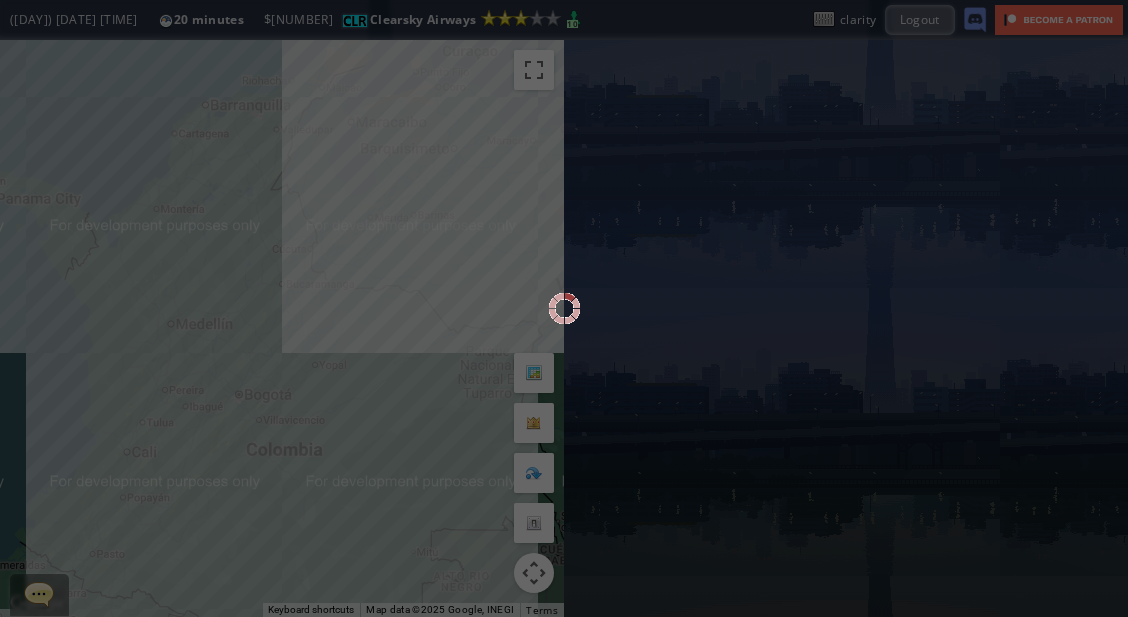 scroll, scrollTop: 0, scrollLeft: 0, axis: both 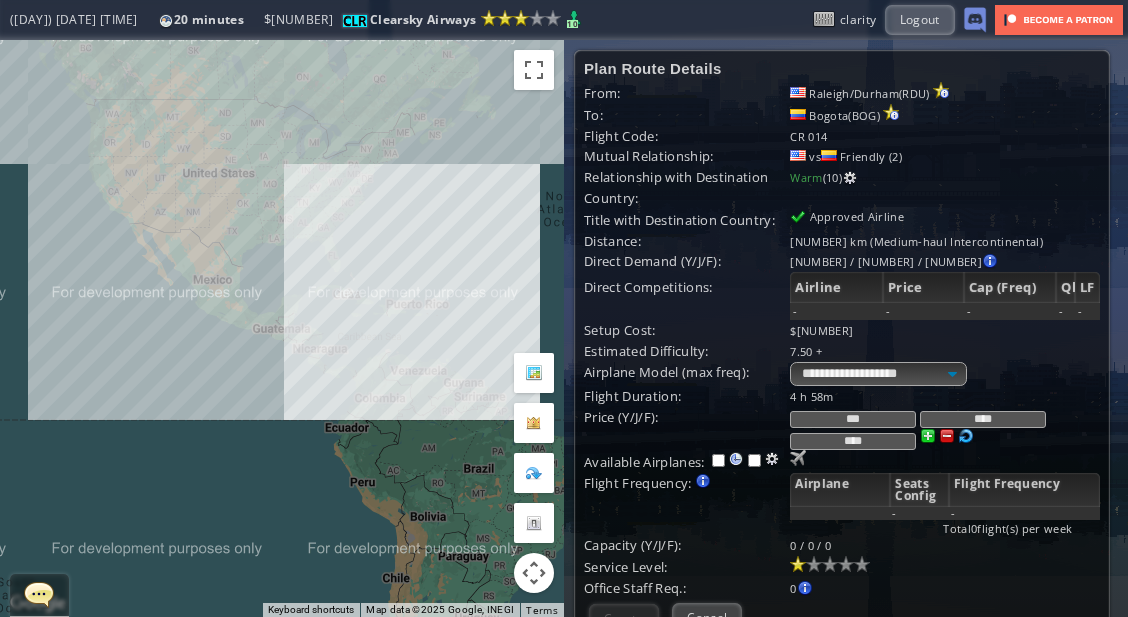 drag, startPoint x: 406, startPoint y: 277, endPoint x: 480, endPoint y: 378, distance: 125.207825 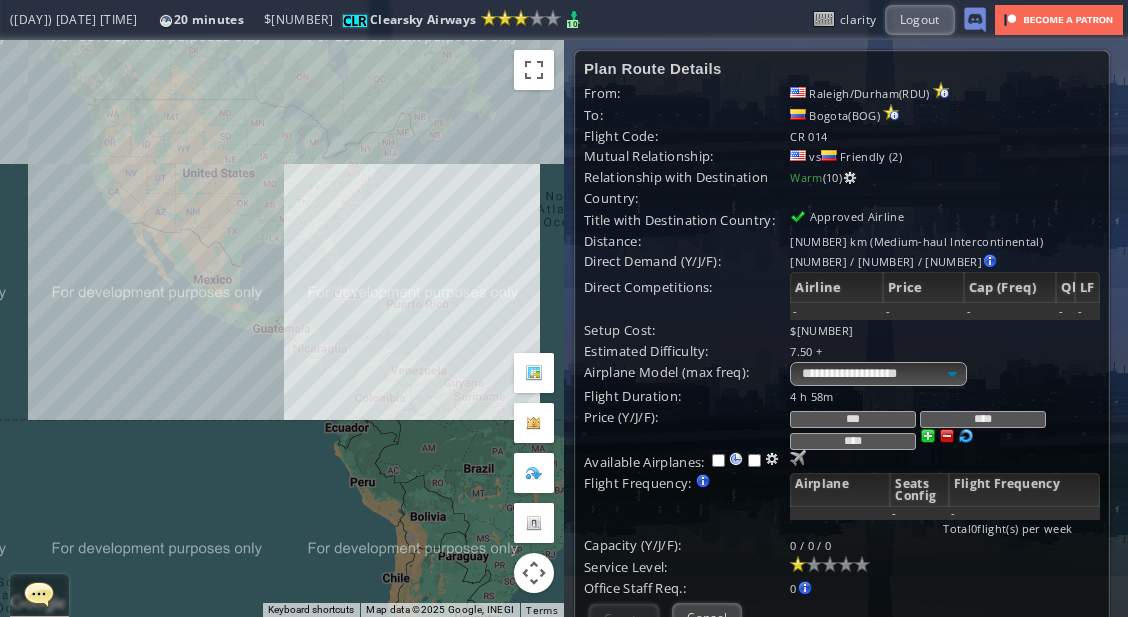 click on "To navigate, press the arrow keys." at bounding box center [282, 328] 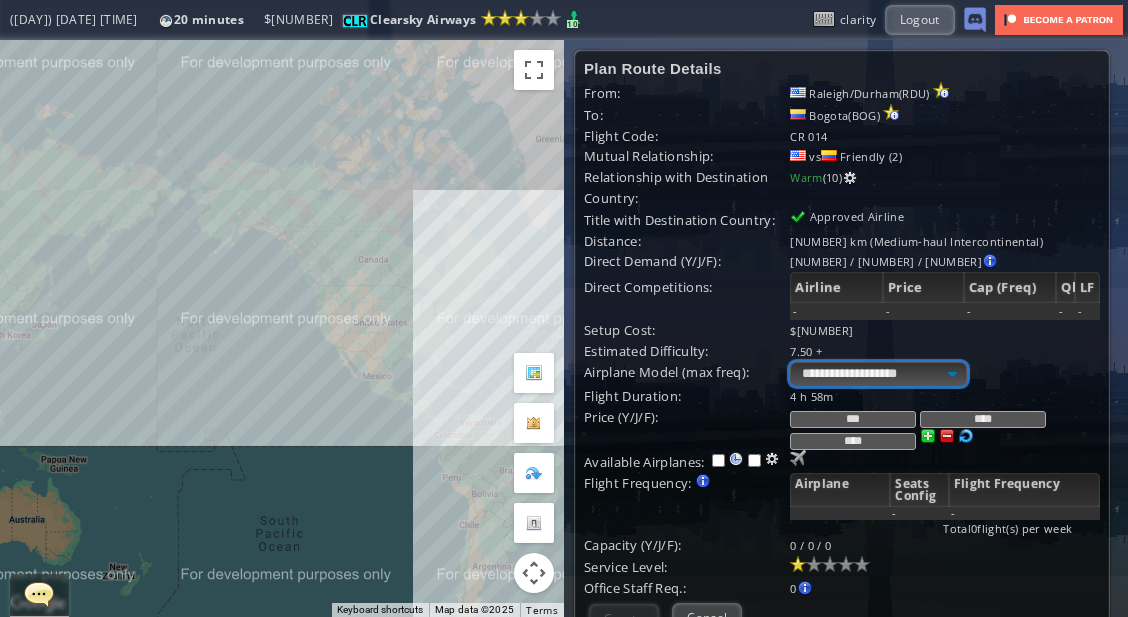 click on "**********" at bounding box center (878, 374) 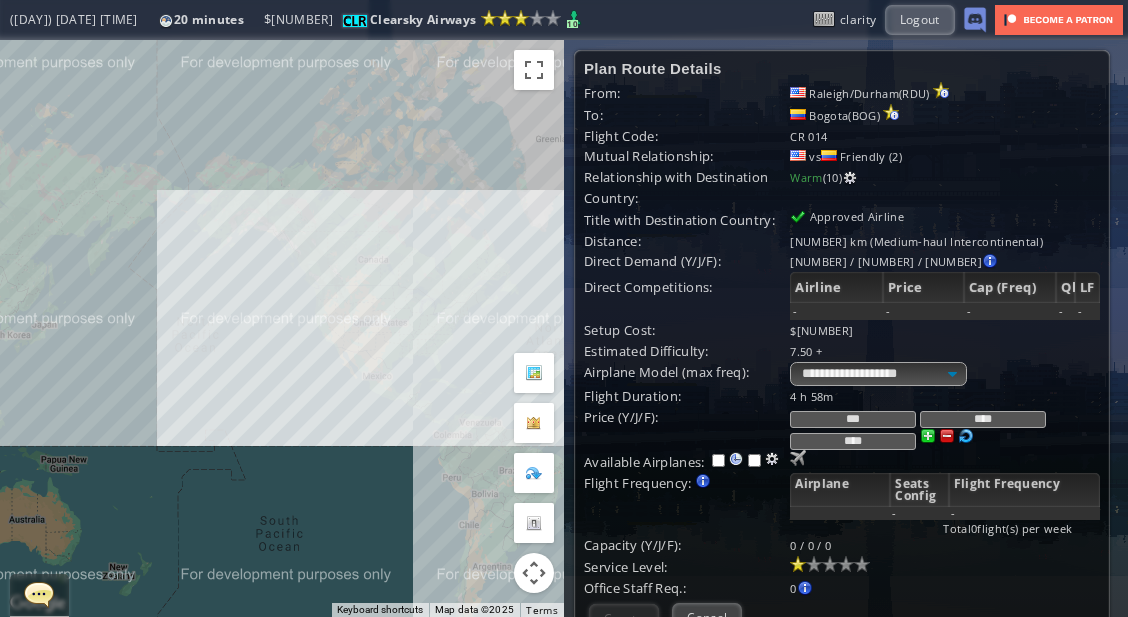 click on "Setup Cost:" at bounding box center [687, 93] 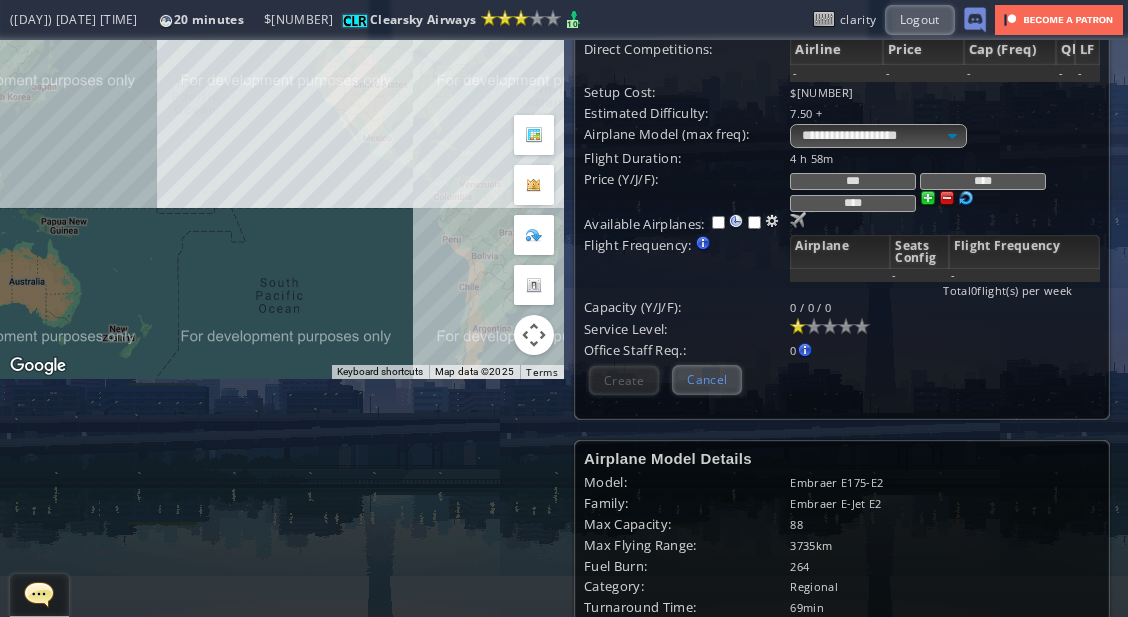 click on "Cancel" at bounding box center (707, 379) 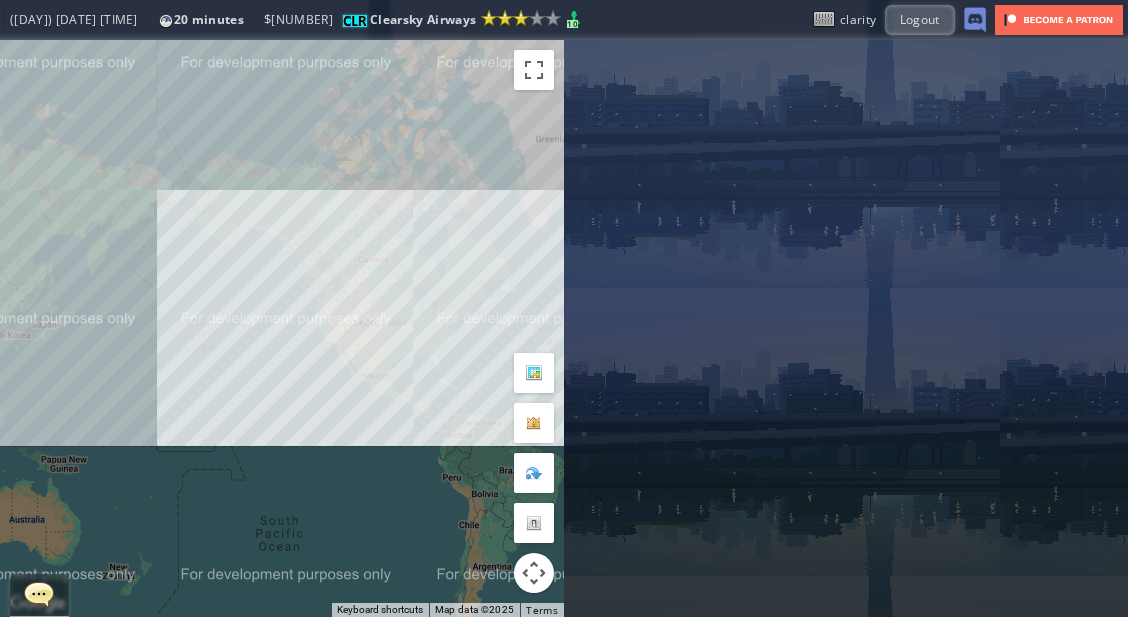 scroll, scrollTop: 0, scrollLeft: 0, axis: both 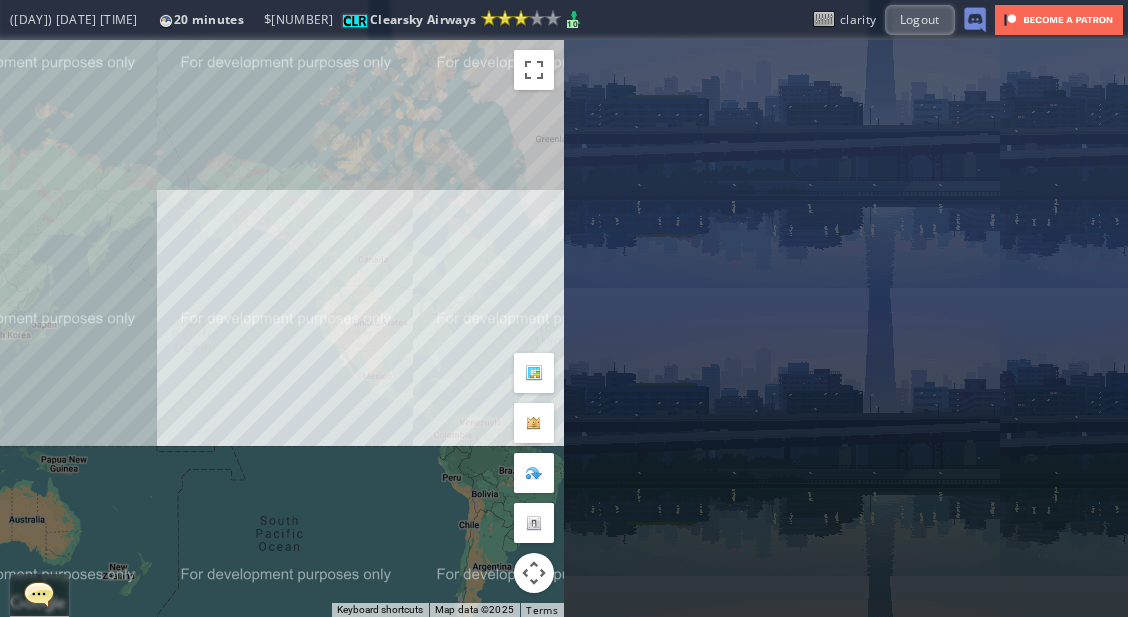 click on "To navigate, press the arrow keys." at bounding box center (282, 328) 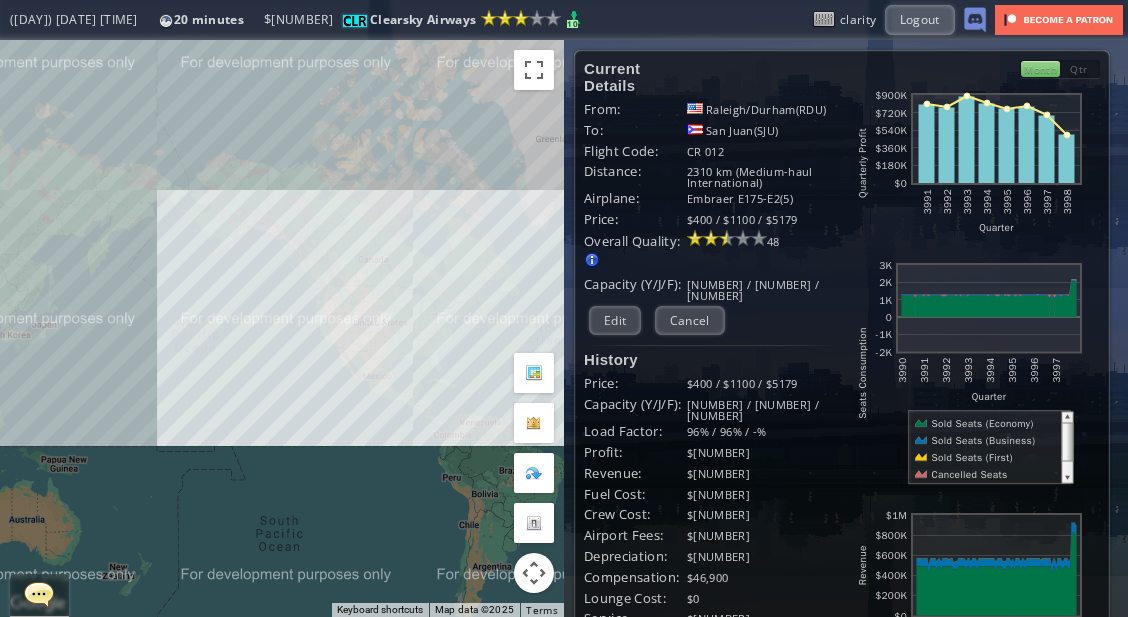 click on "To navigate, press the arrow keys." at bounding box center [282, 328] 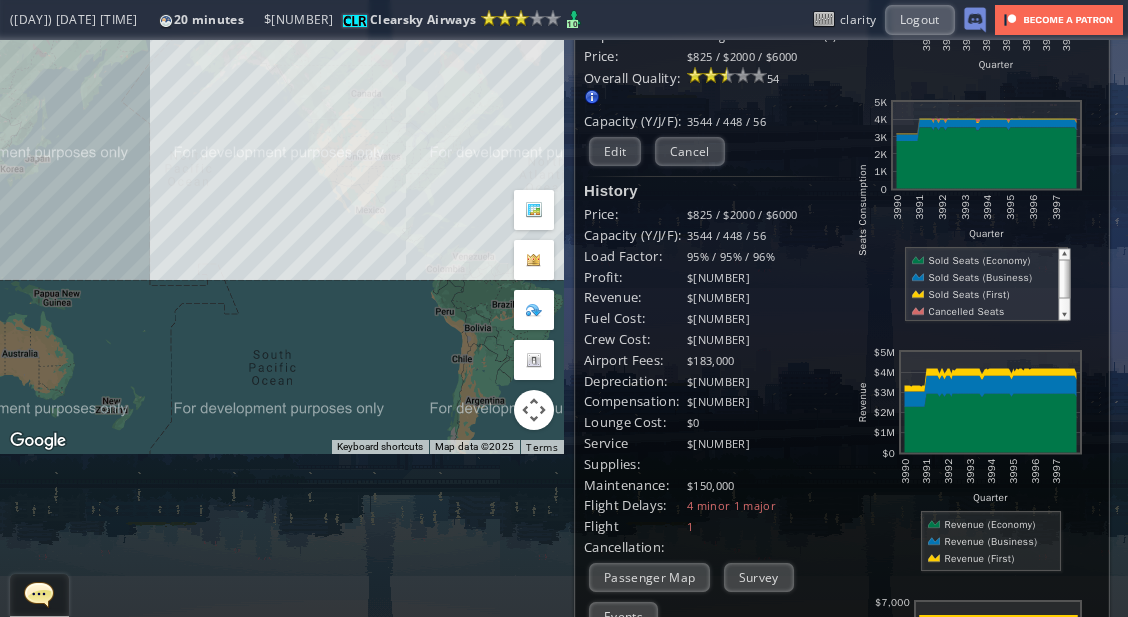 scroll, scrollTop: 0, scrollLeft: 0, axis: both 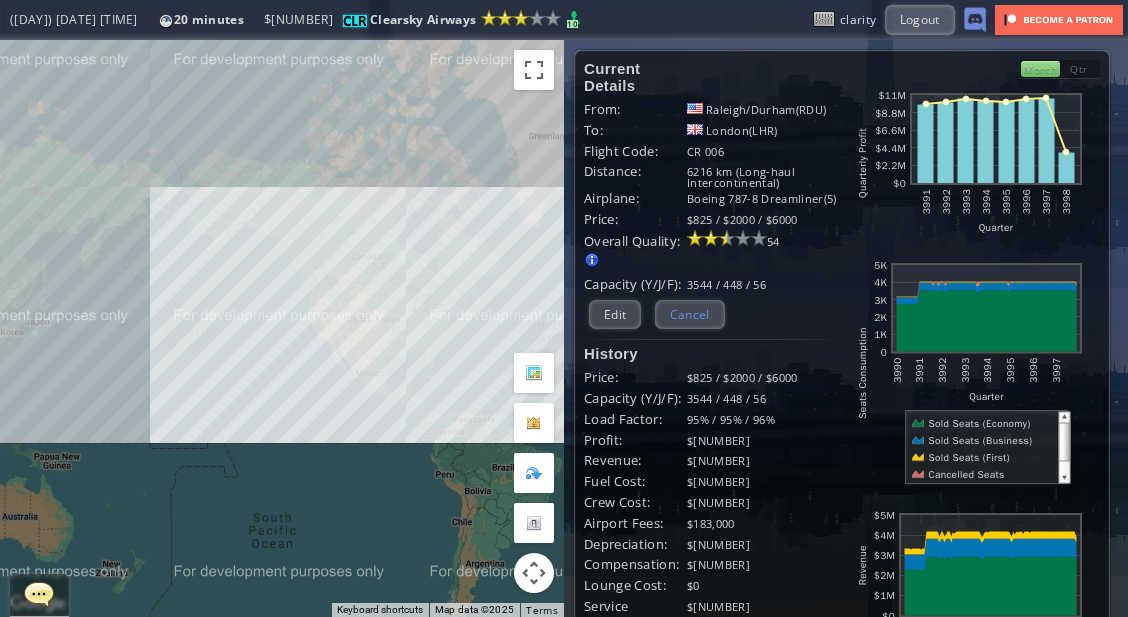click on "Cancel" at bounding box center (690, 314) 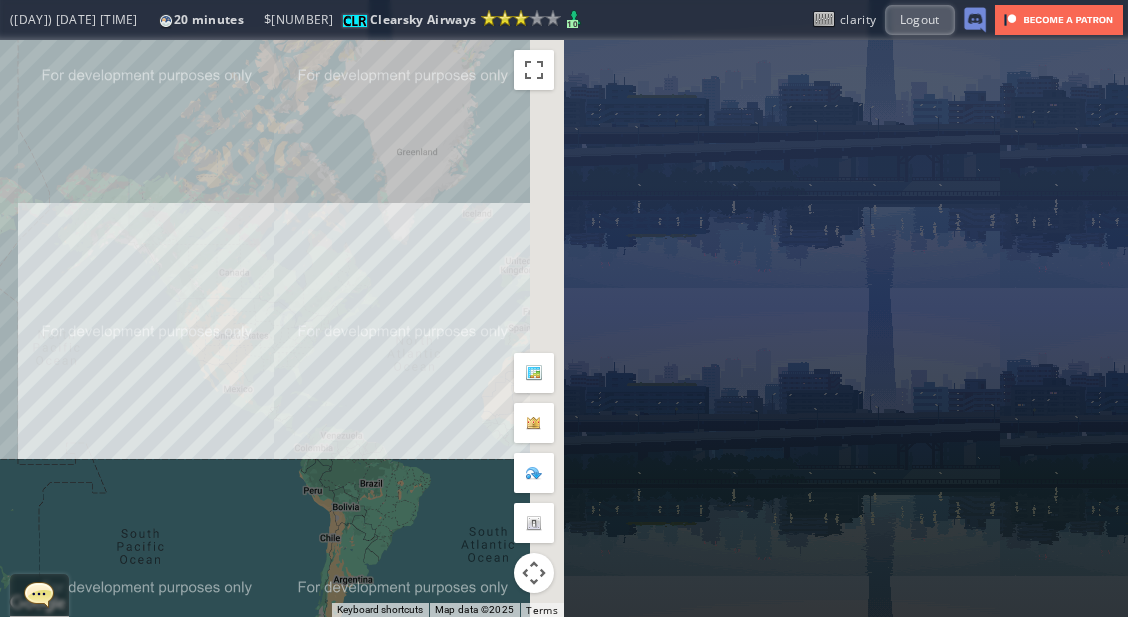 drag, startPoint x: 426, startPoint y: 299, endPoint x: 248, endPoint y: 318, distance: 179.01117 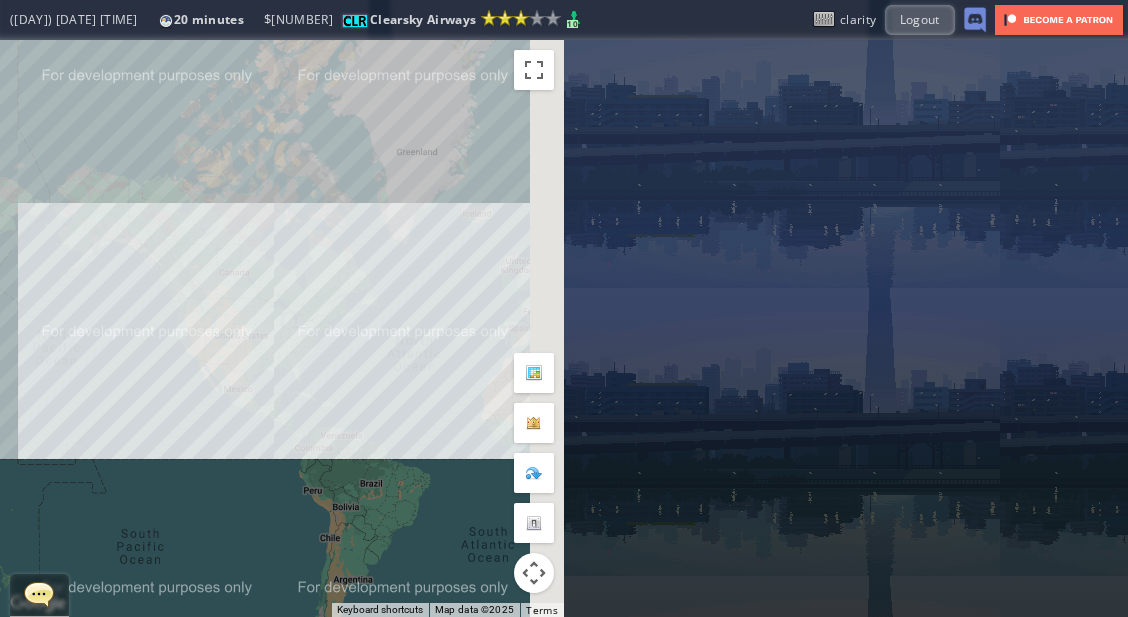 click on "To navigate, press the arrow keys." at bounding box center (282, 328) 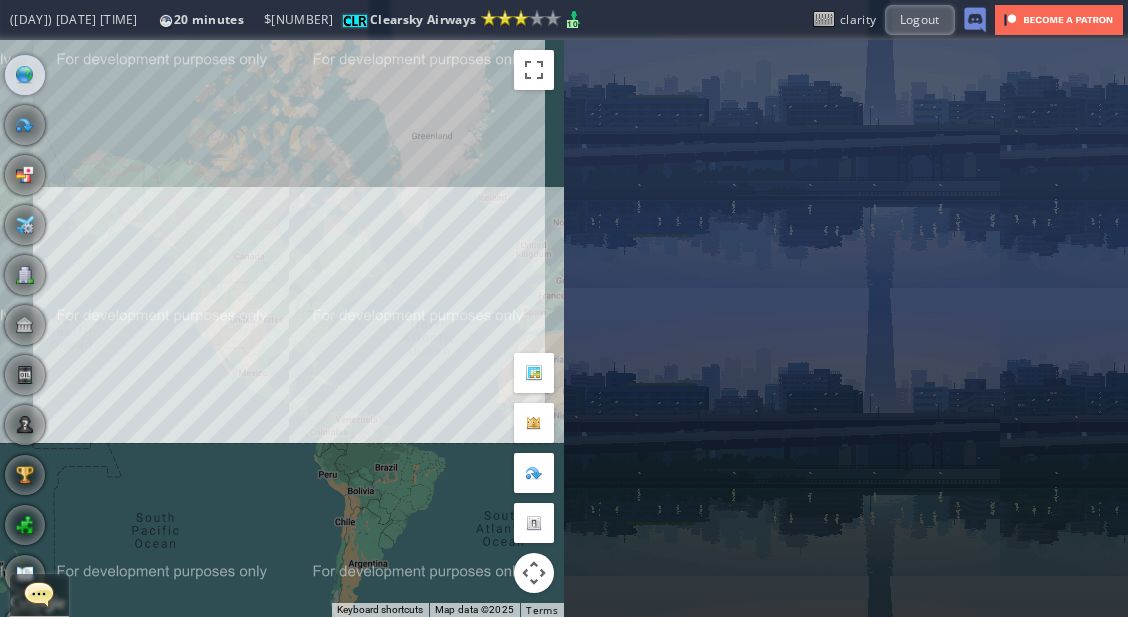 drag, startPoint x: 136, startPoint y: 299, endPoint x: 177, endPoint y: 284, distance: 43.65776 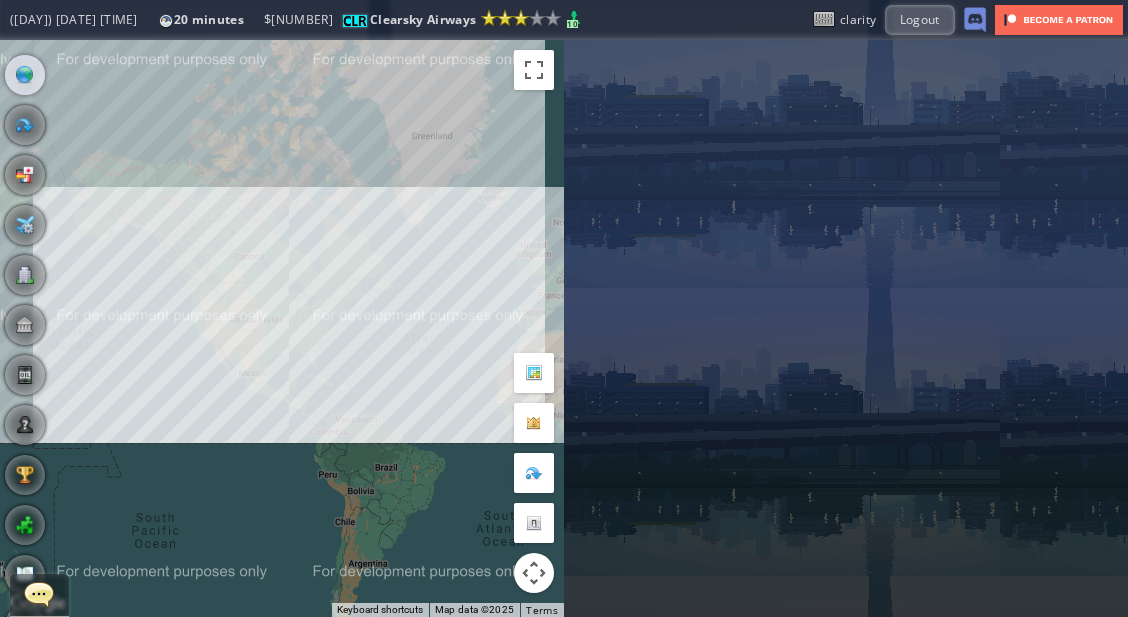 click on "To navigate, press the arrow keys." at bounding box center [282, 328] 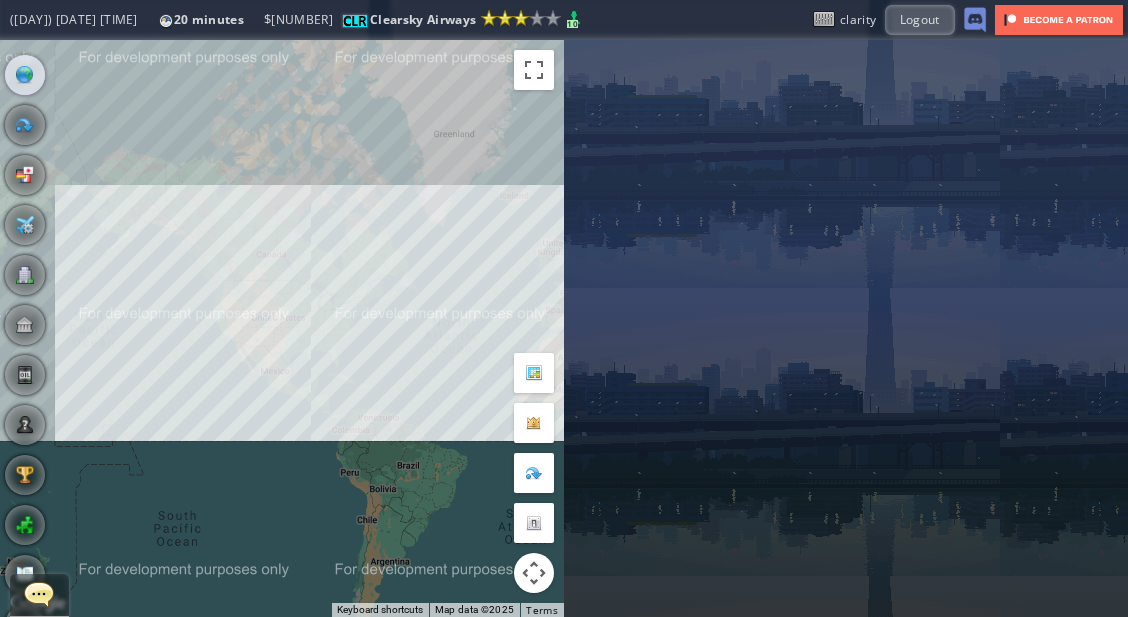 drag, startPoint x: 382, startPoint y: 257, endPoint x: 241, endPoint y: 317, distance: 153.2351 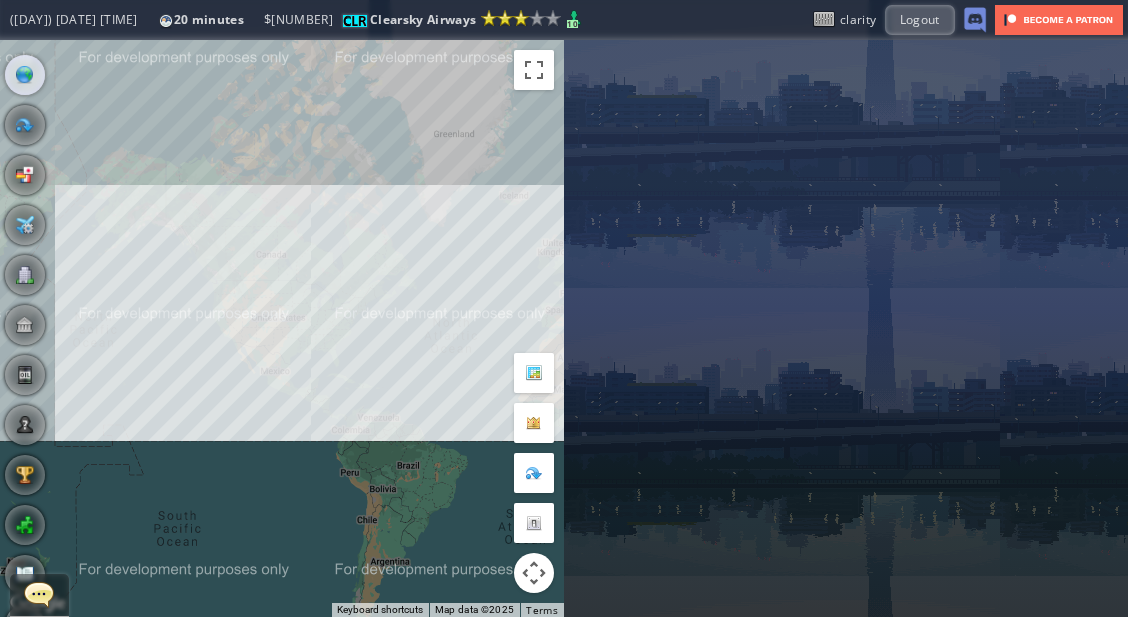 click on "To navigate, press the arrow keys." at bounding box center (282, 328) 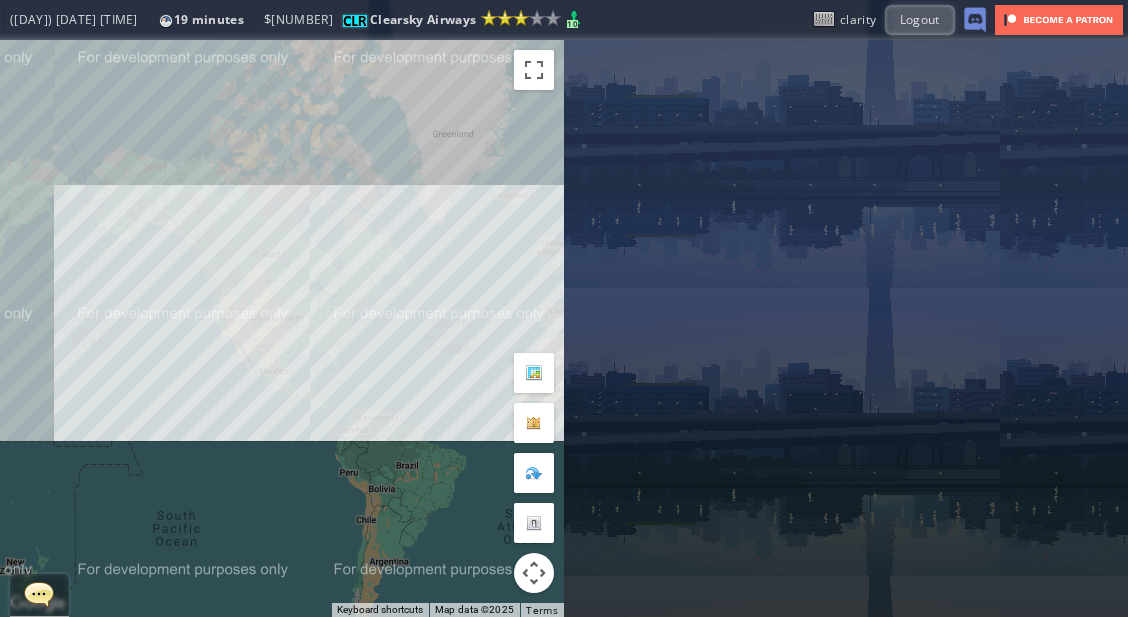 click on "To navigate, press the arrow keys." at bounding box center [282, 328] 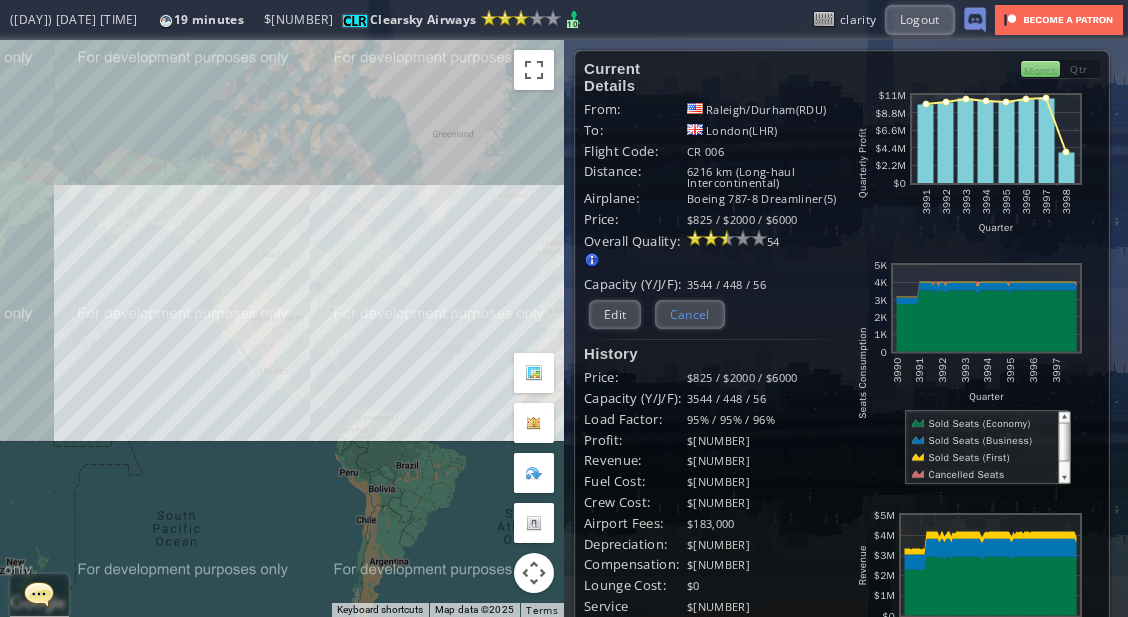 click on "Cancel" at bounding box center (690, 314) 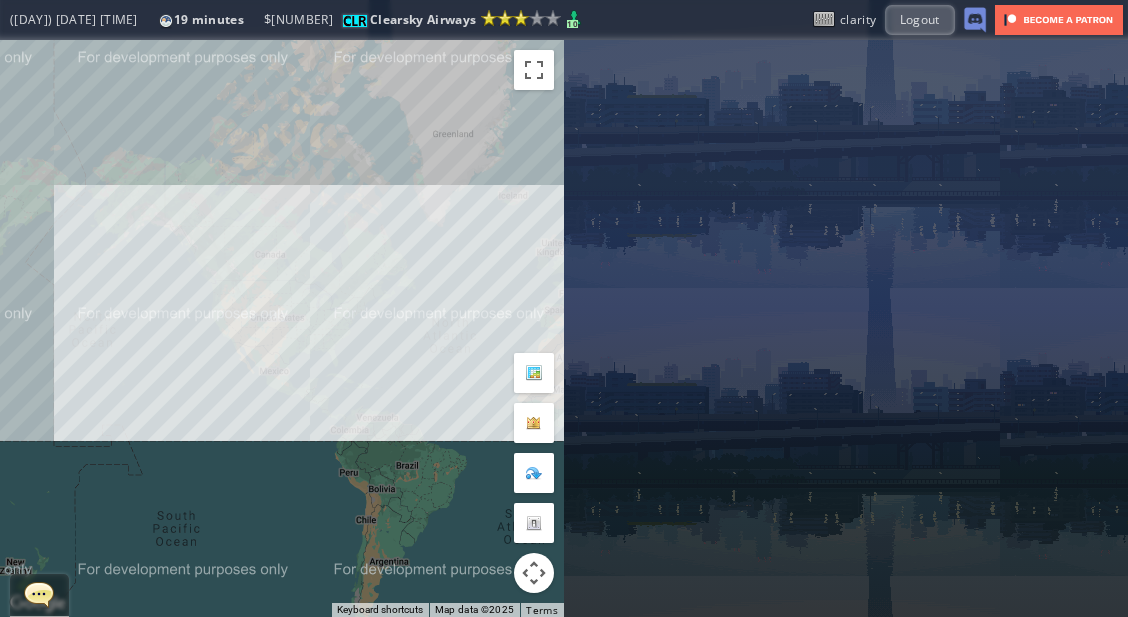 click on "To navigate, press the arrow keys." at bounding box center (282, 328) 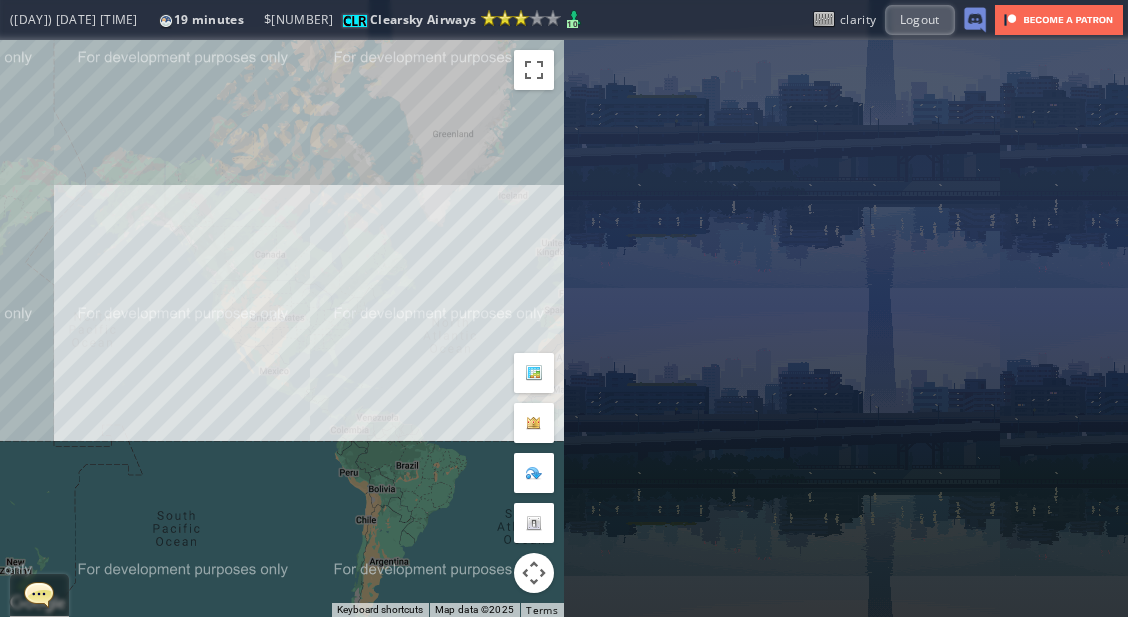 click on "To navigate, press the arrow keys." at bounding box center (282, 328) 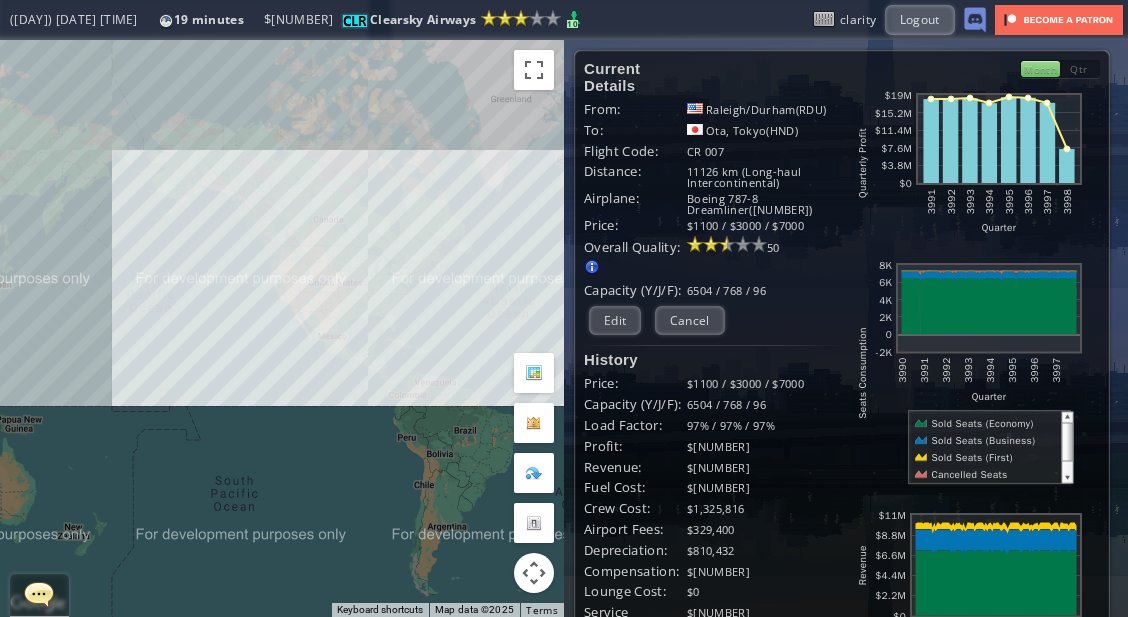 drag, startPoint x: 292, startPoint y: 321, endPoint x: 350, endPoint y: 286, distance: 67.74216 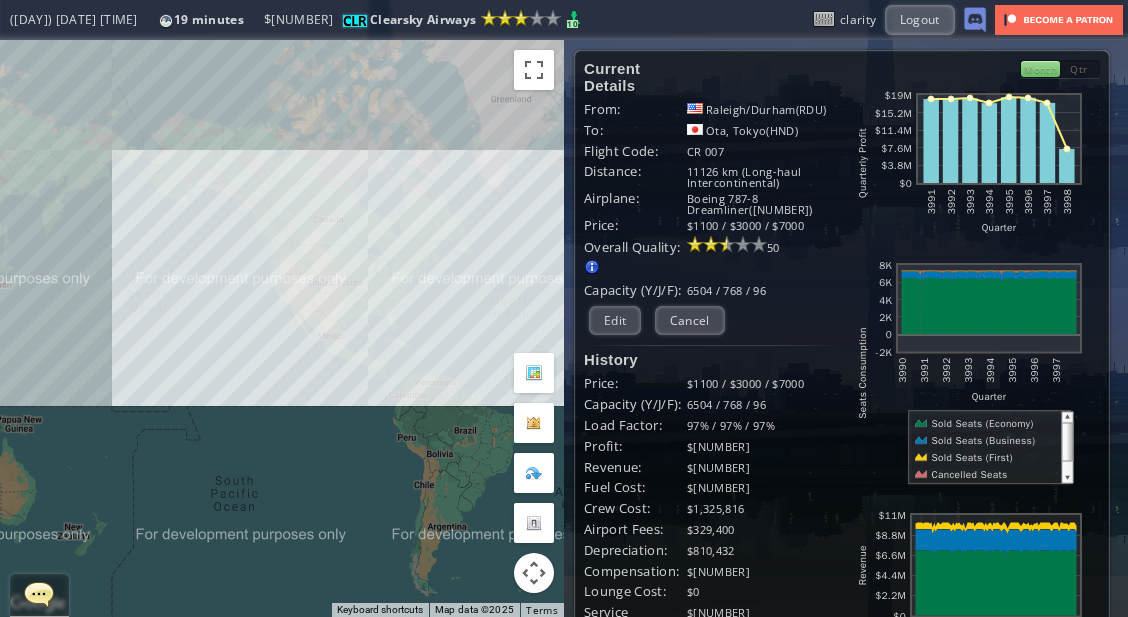 click on "To navigate, press the arrow keys." at bounding box center [282, 328] 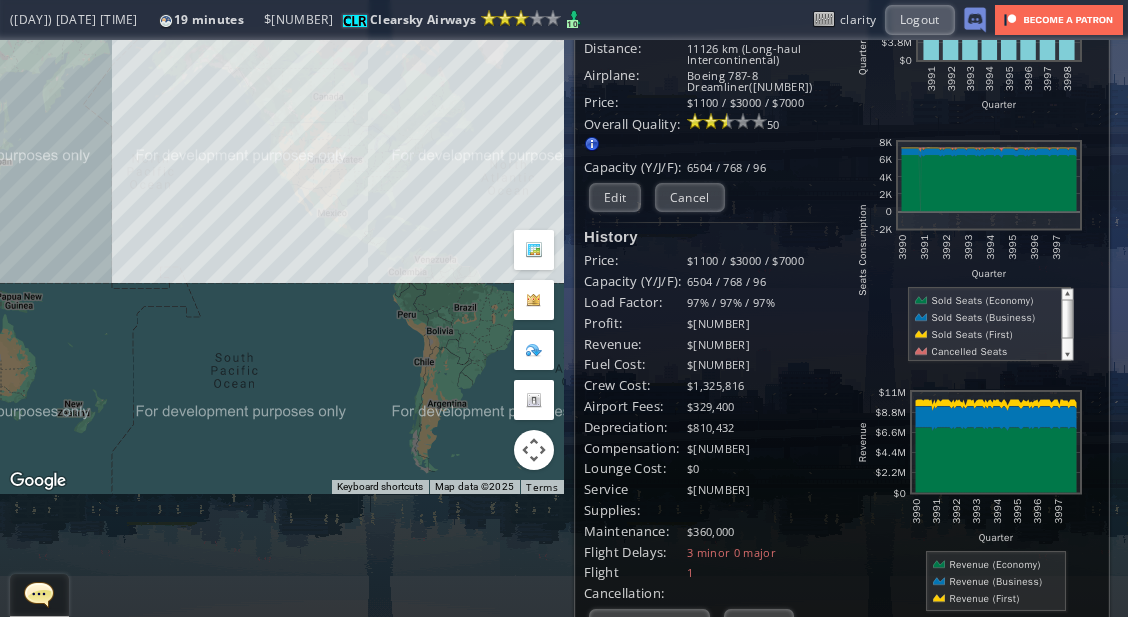 scroll, scrollTop: 0, scrollLeft: 0, axis: both 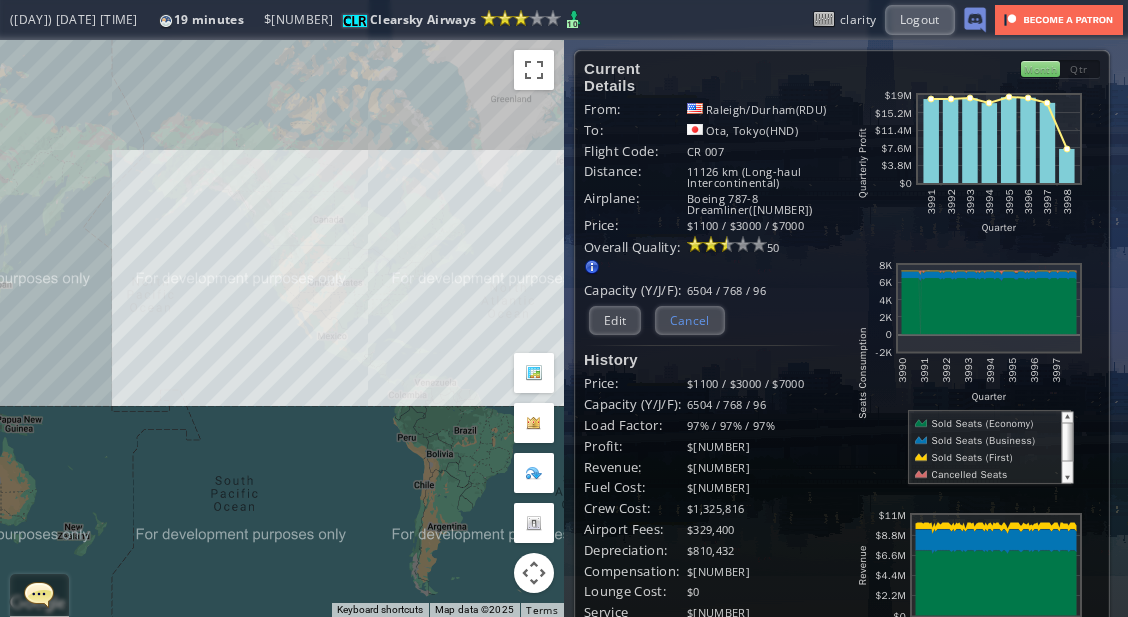 click on "Cancel" at bounding box center [690, 320] 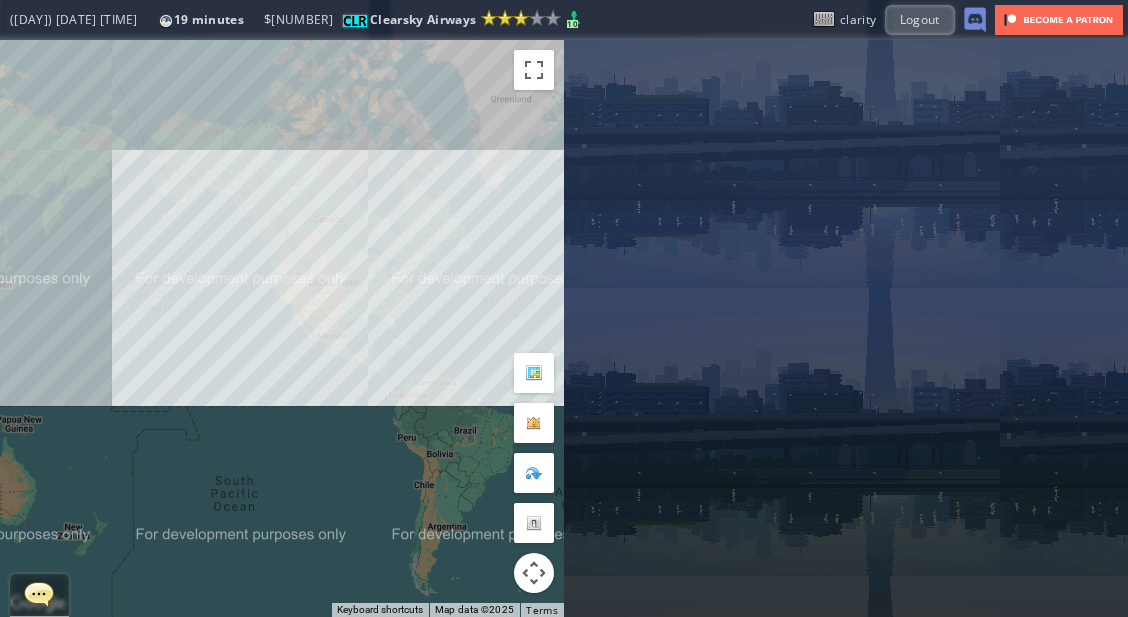 drag, startPoint x: 279, startPoint y: 388, endPoint x: 473, endPoint y: 399, distance: 194.3116 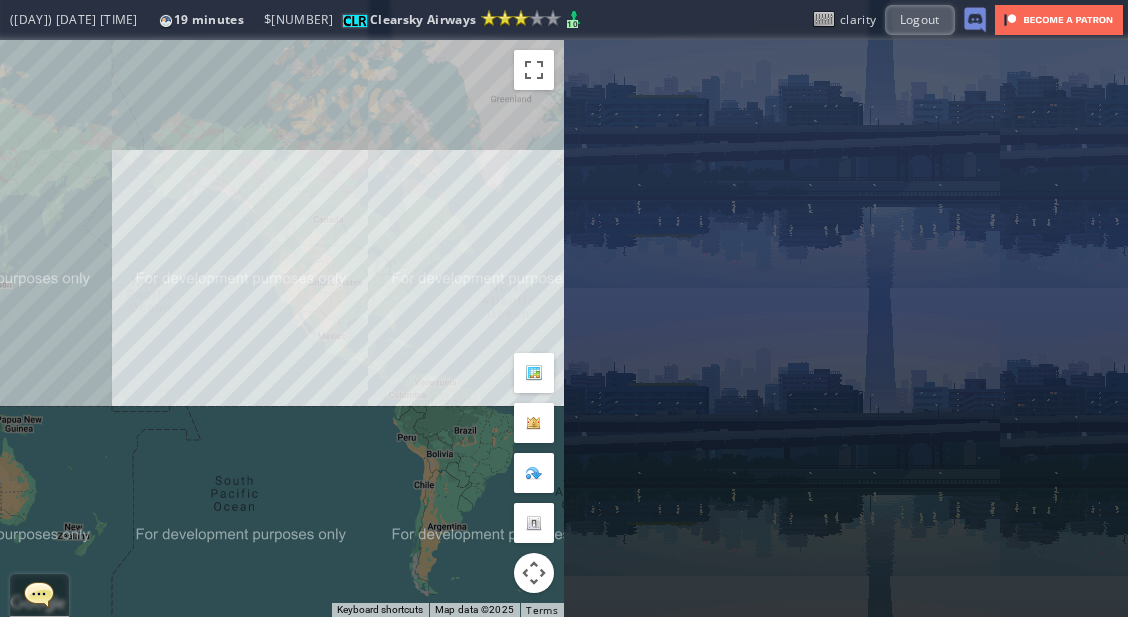 click on "To navigate, press the arrow keys." at bounding box center [282, 328] 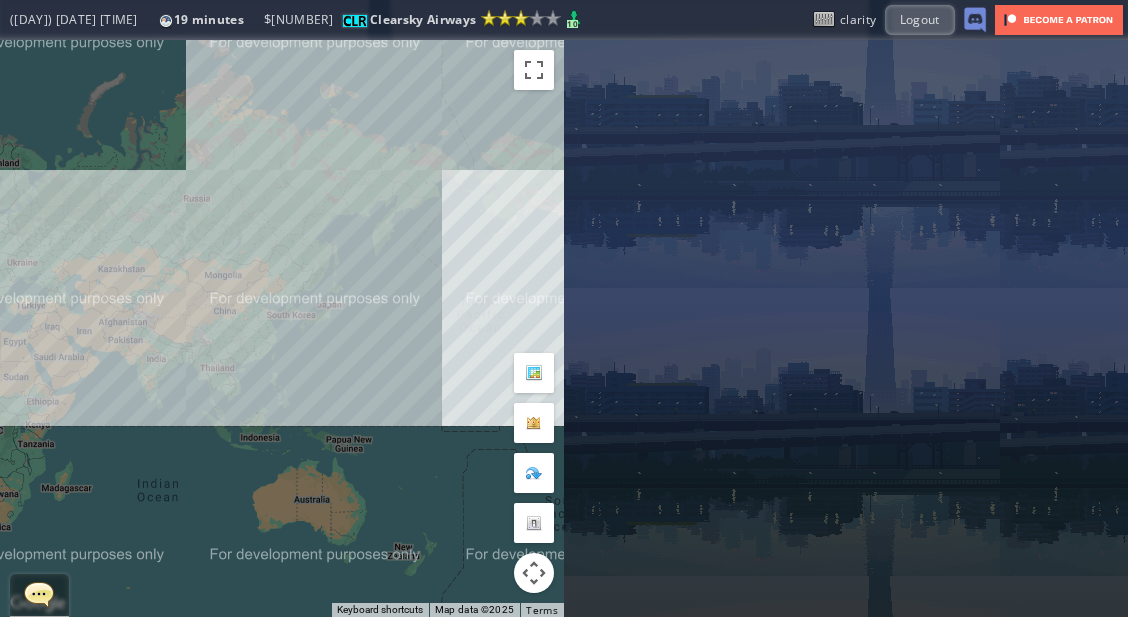 click on "To navigate, press the arrow keys." at bounding box center (282, 328) 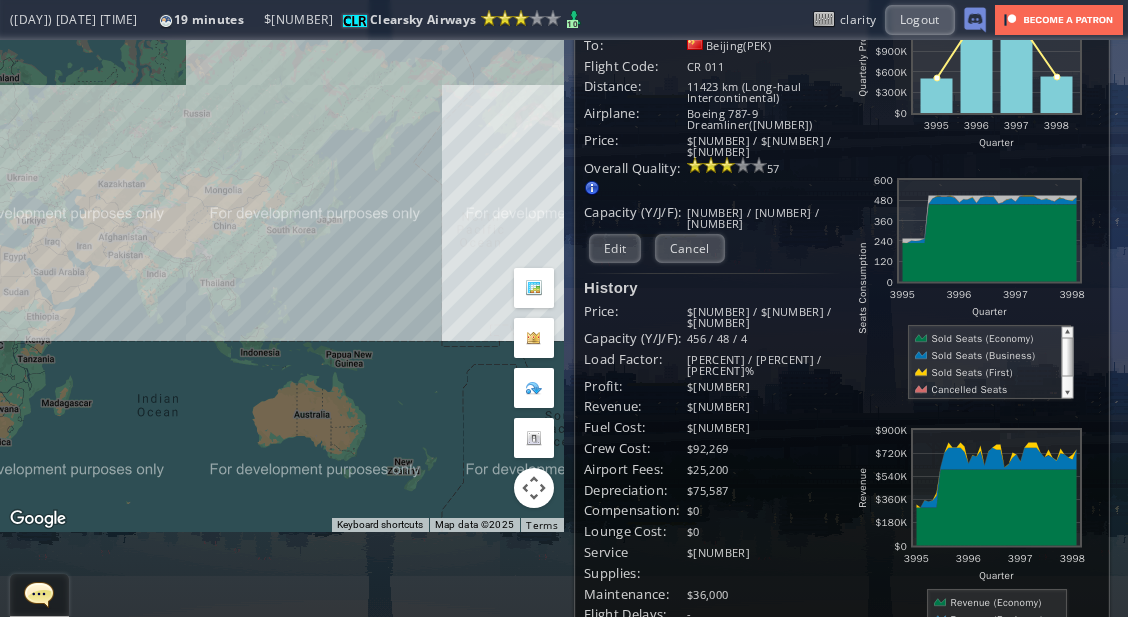 scroll, scrollTop: 0, scrollLeft: 0, axis: both 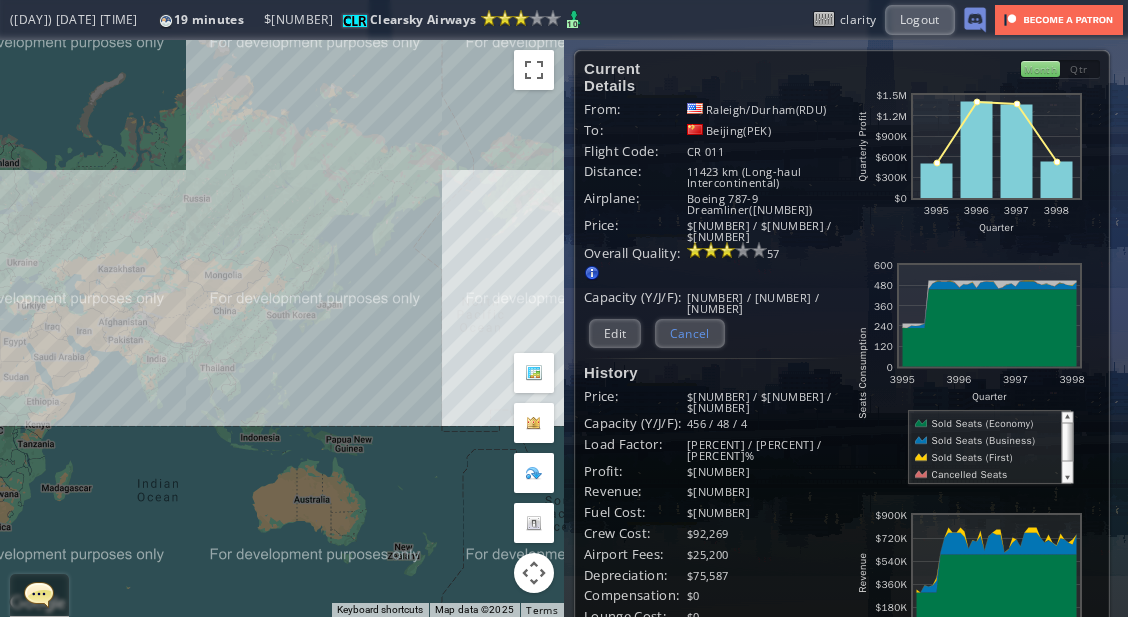 click on "Cancel" at bounding box center [690, 333] 